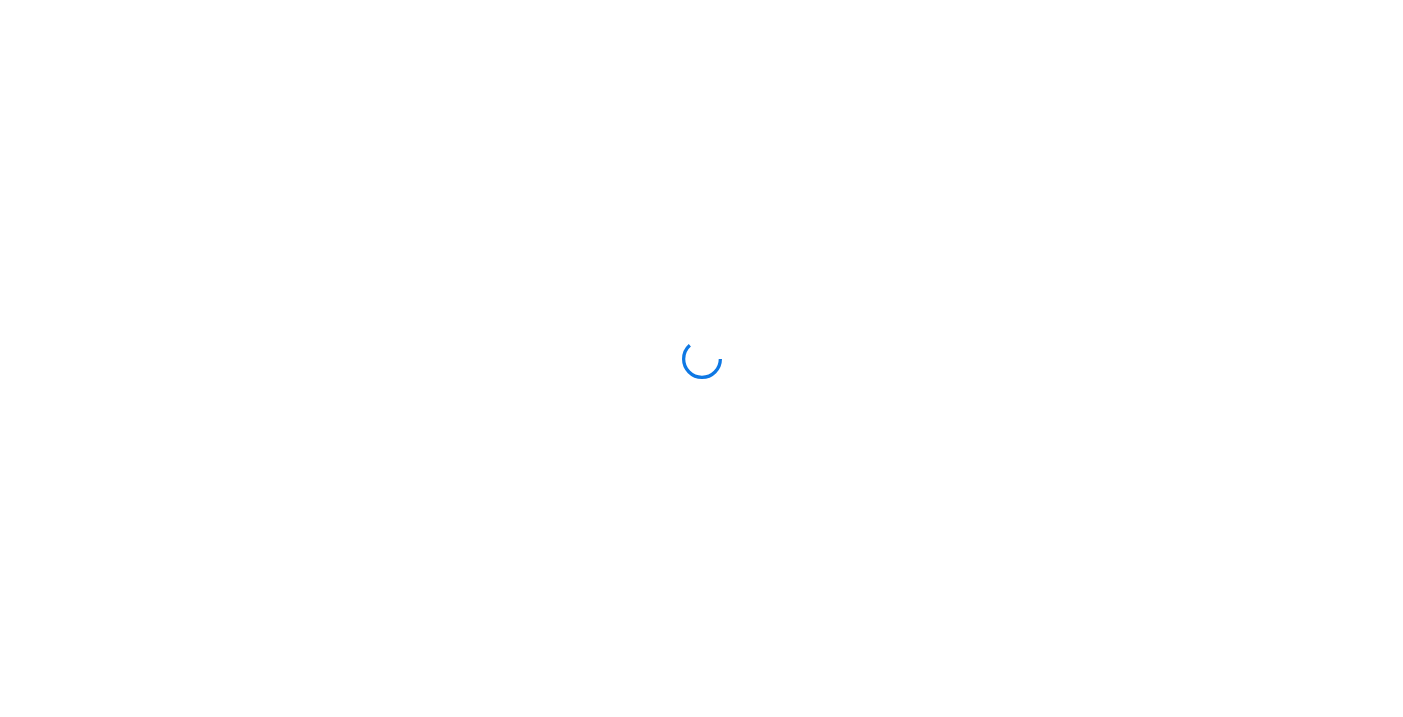 scroll, scrollTop: 0, scrollLeft: 0, axis: both 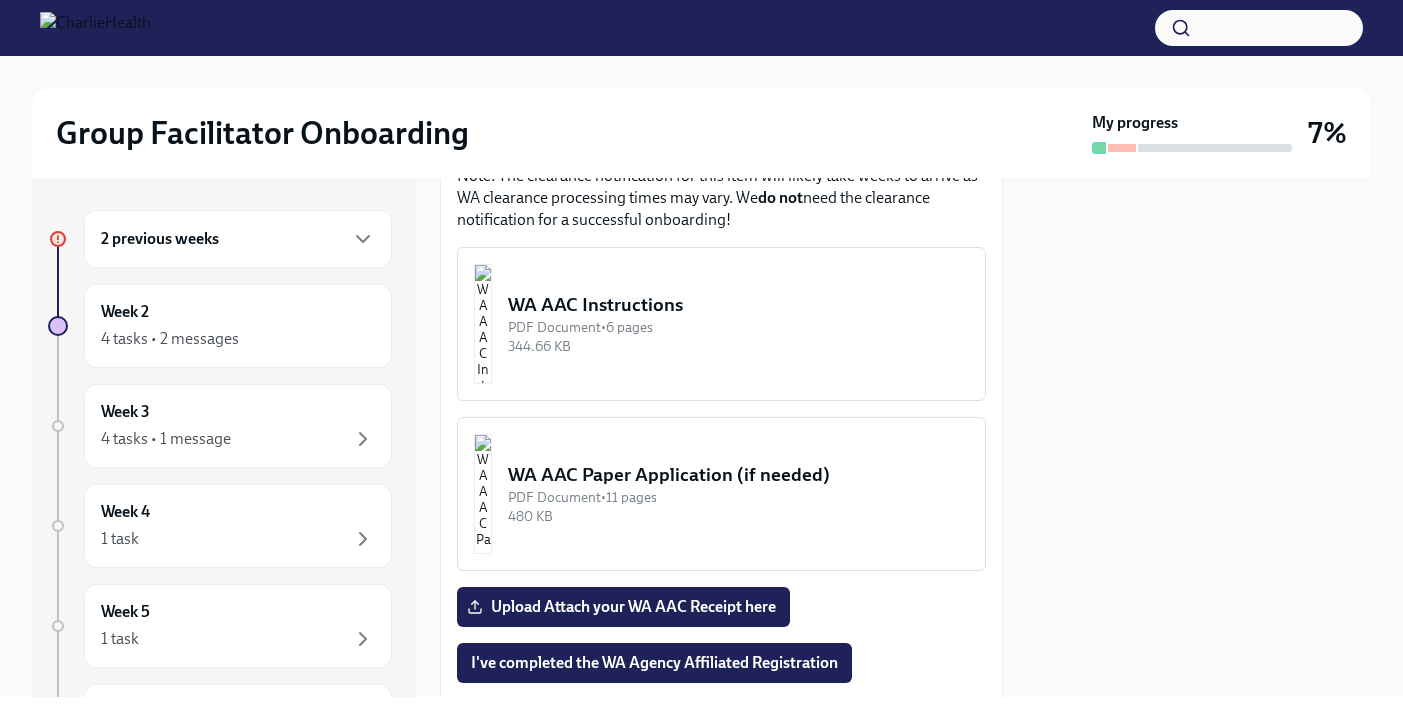 click on "PDF Document  •  6 pages" at bounding box center (738, 327) 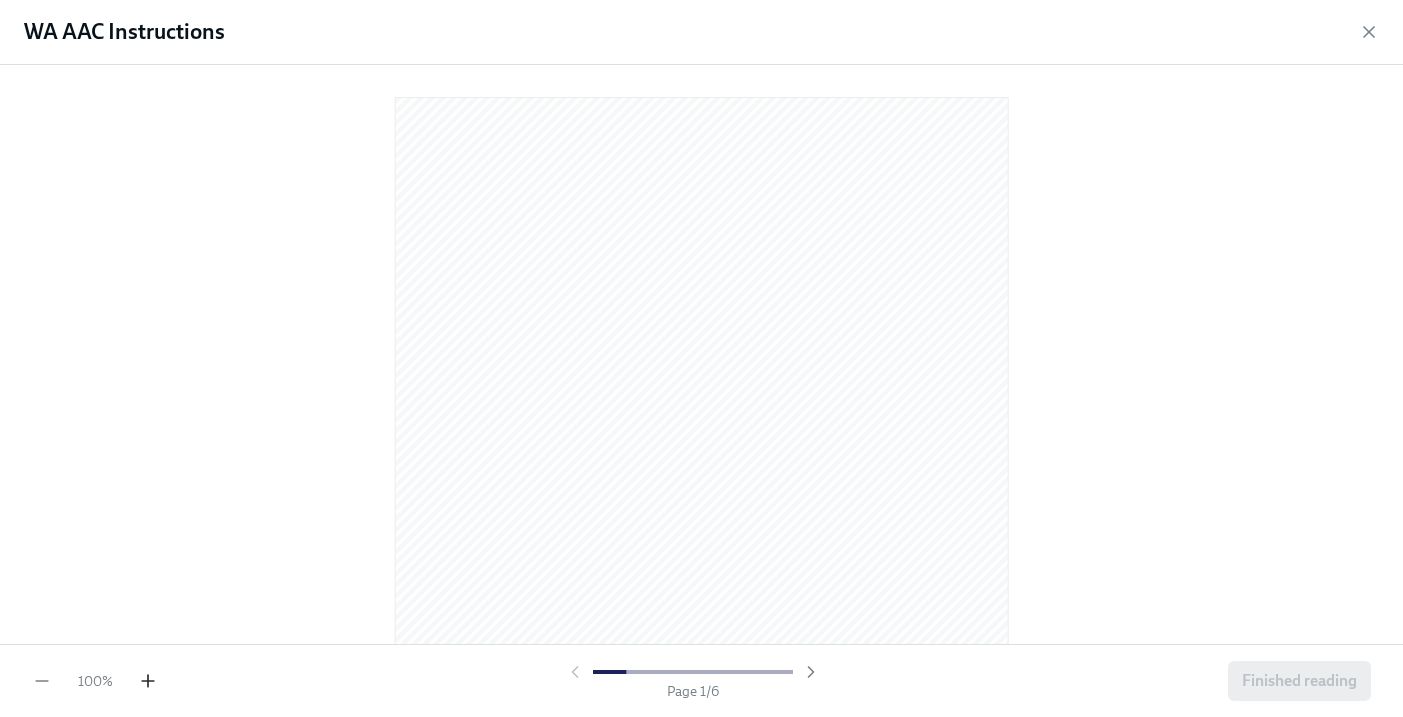 click 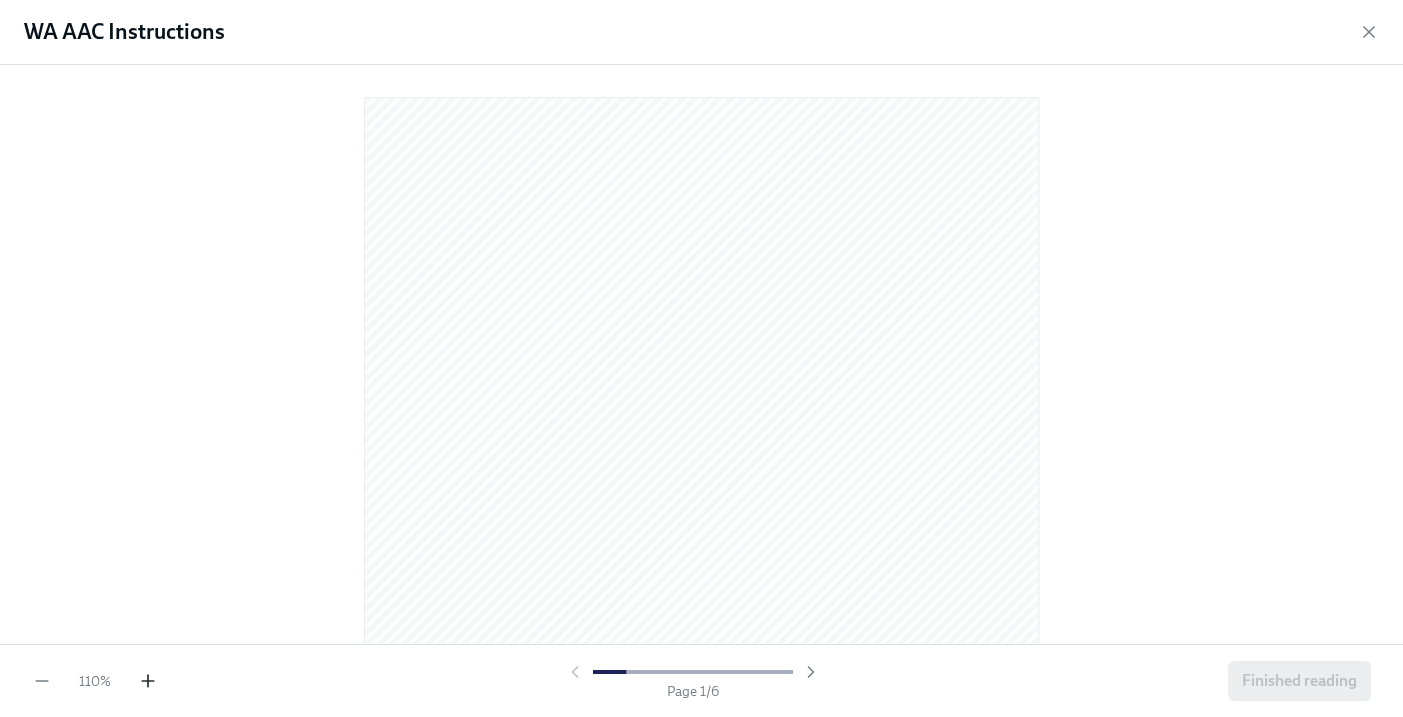 click 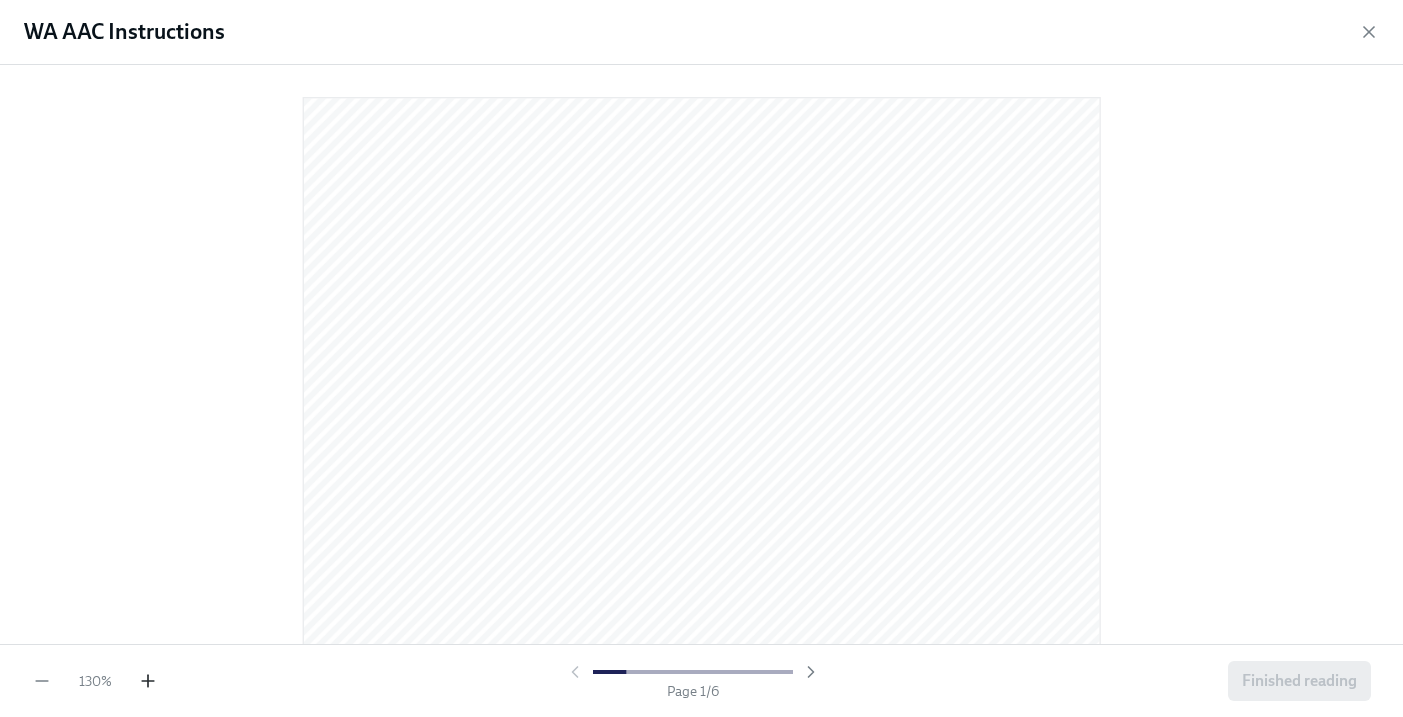 click 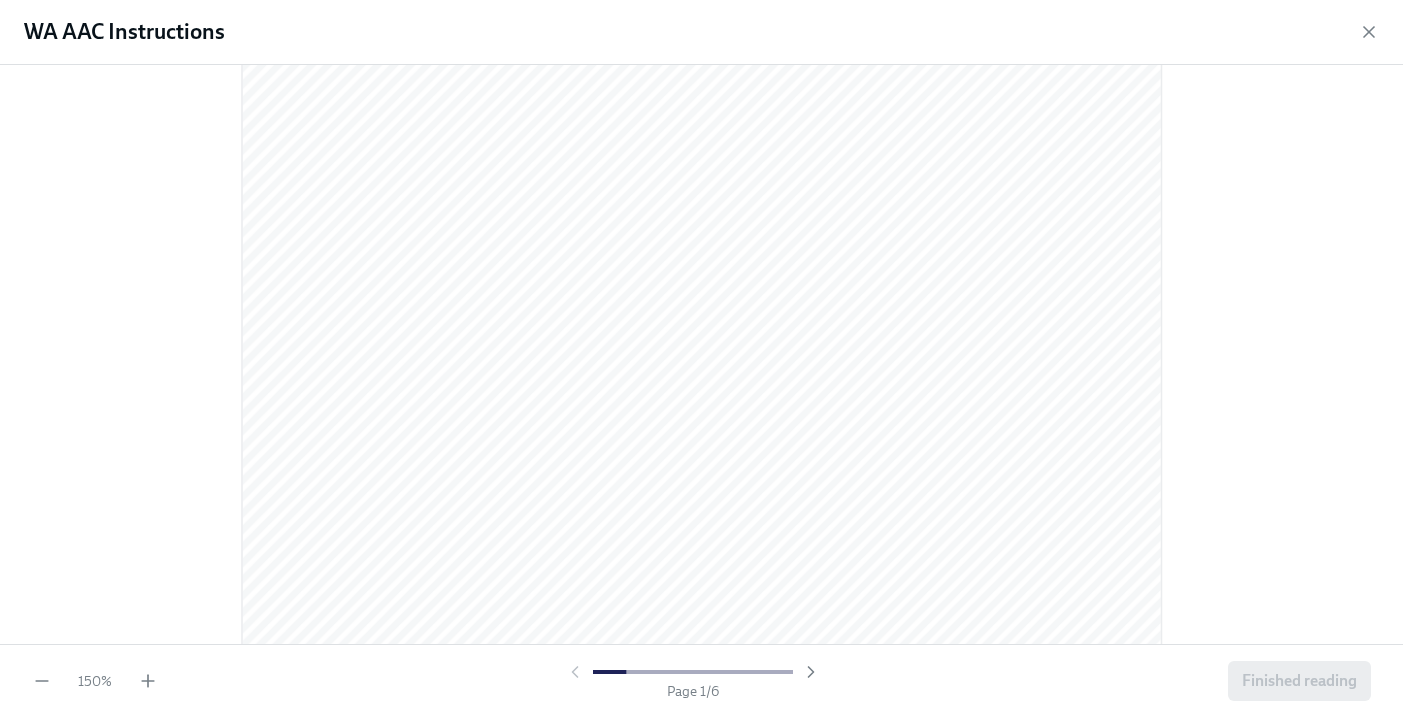 scroll, scrollTop: 58, scrollLeft: 0, axis: vertical 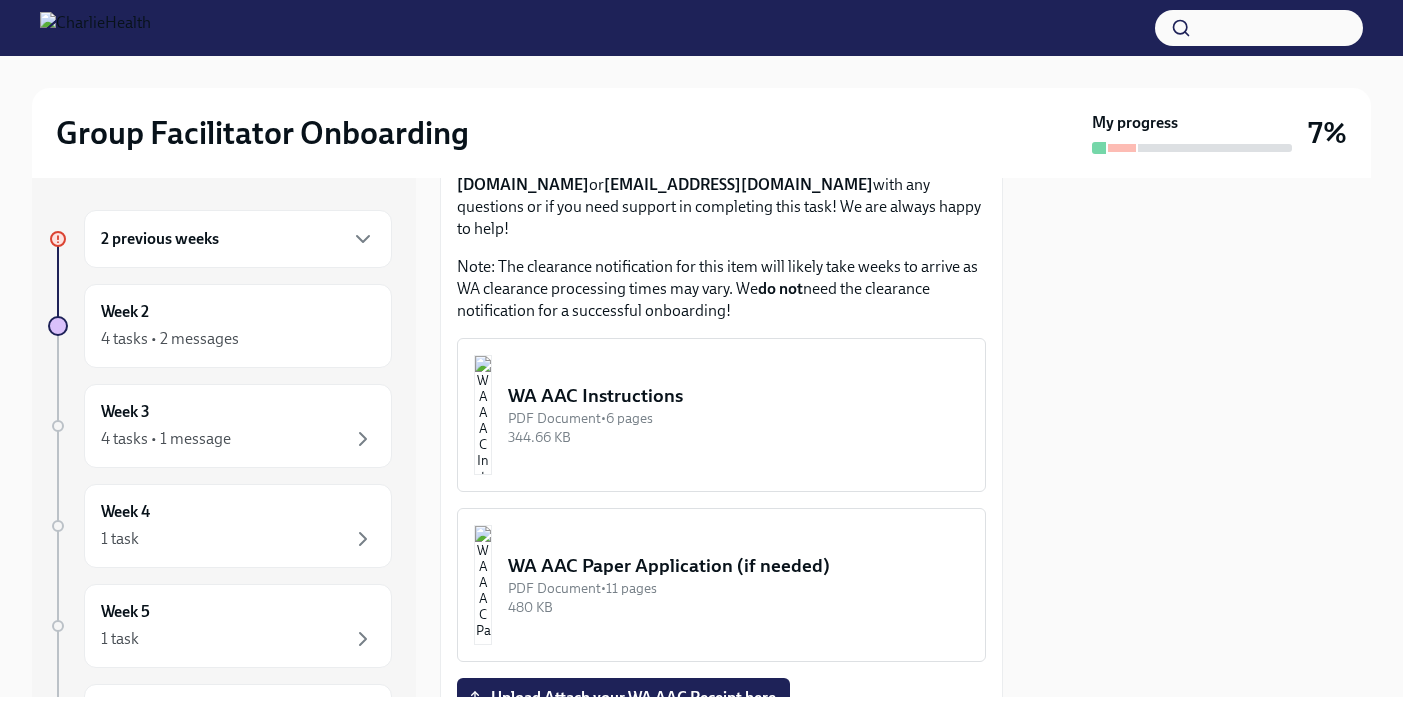 click on "WA AAC Instructions" at bounding box center (738, 396) 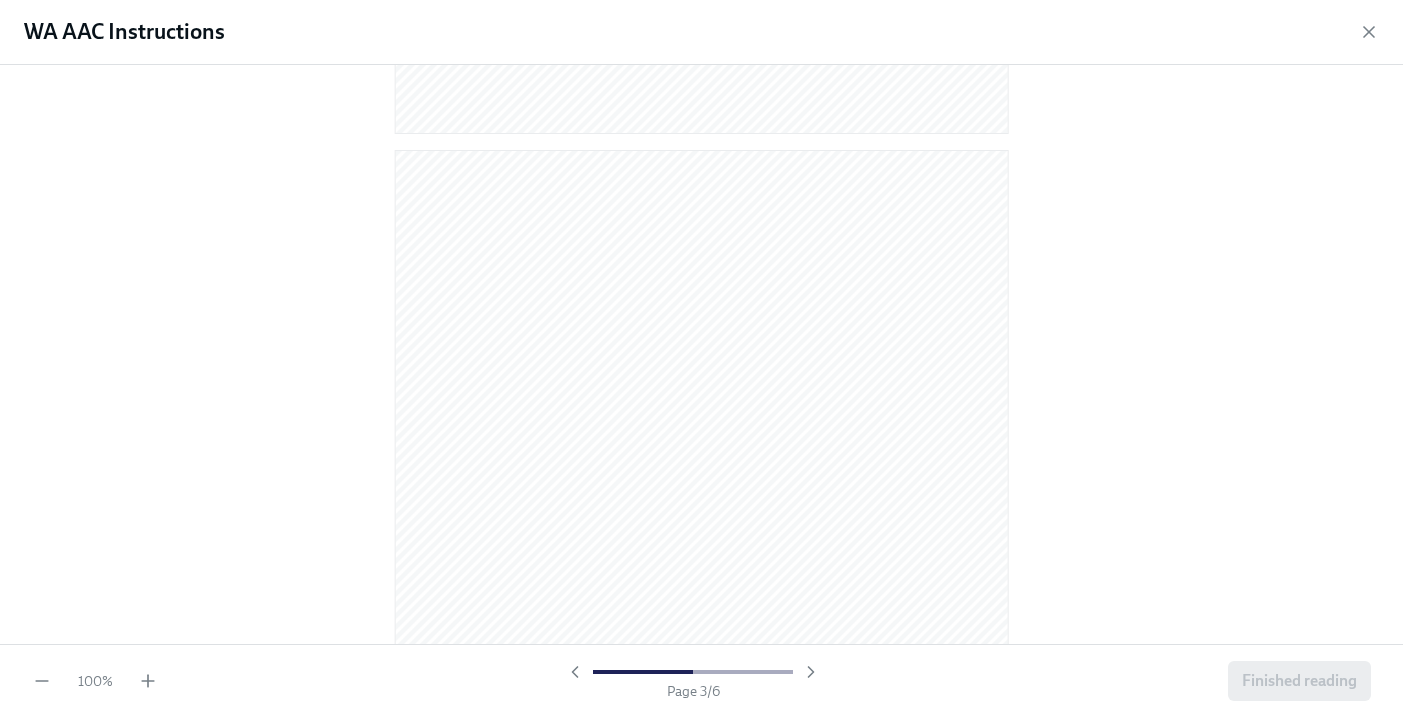 scroll, scrollTop: 1576, scrollLeft: 0, axis: vertical 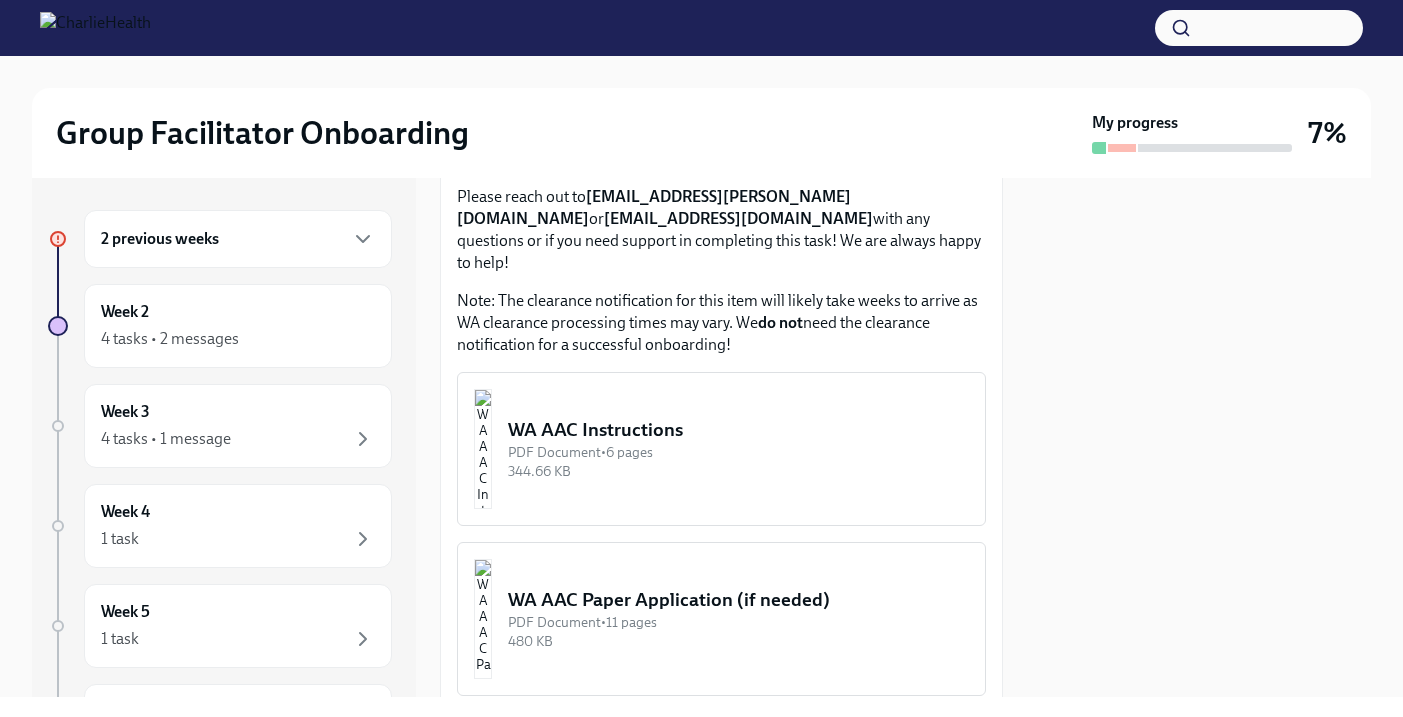 click on "WA AAC Instructions" at bounding box center (738, 430) 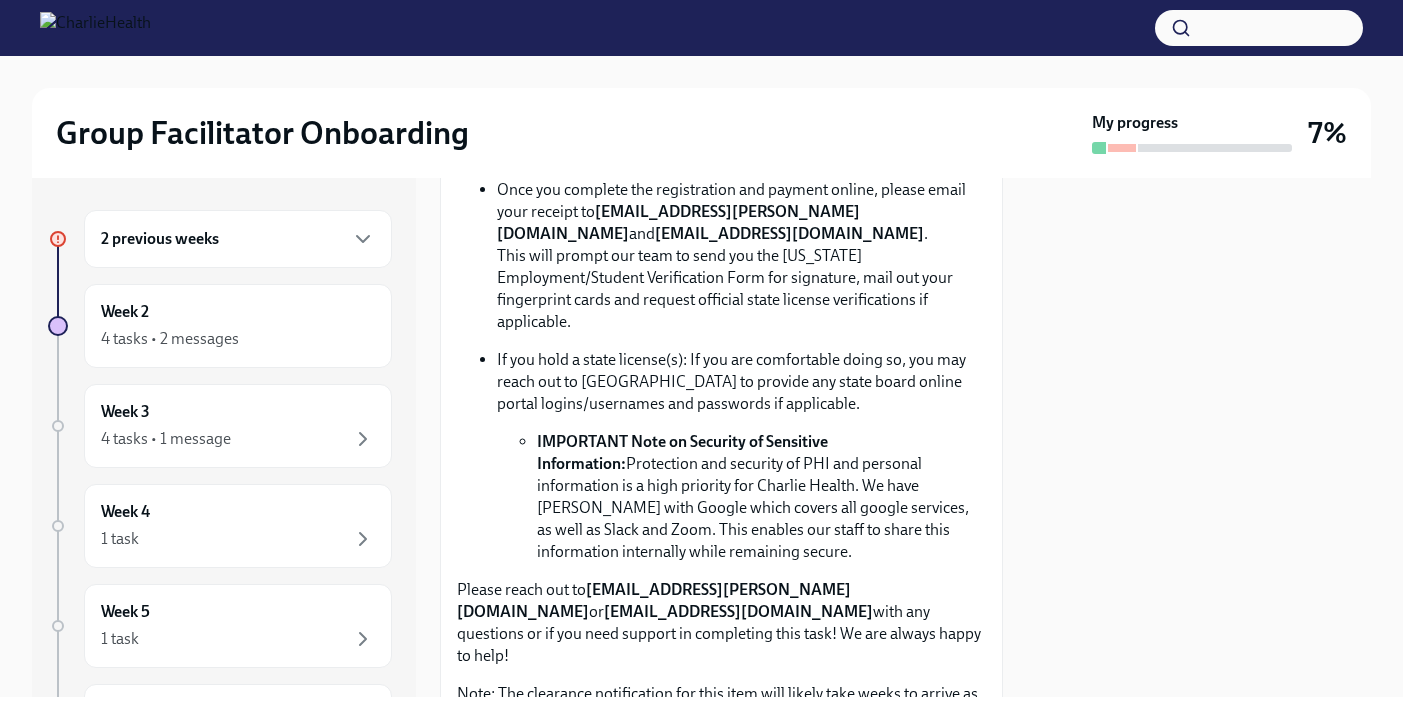 scroll, scrollTop: 1372, scrollLeft: 0, axis: vertical 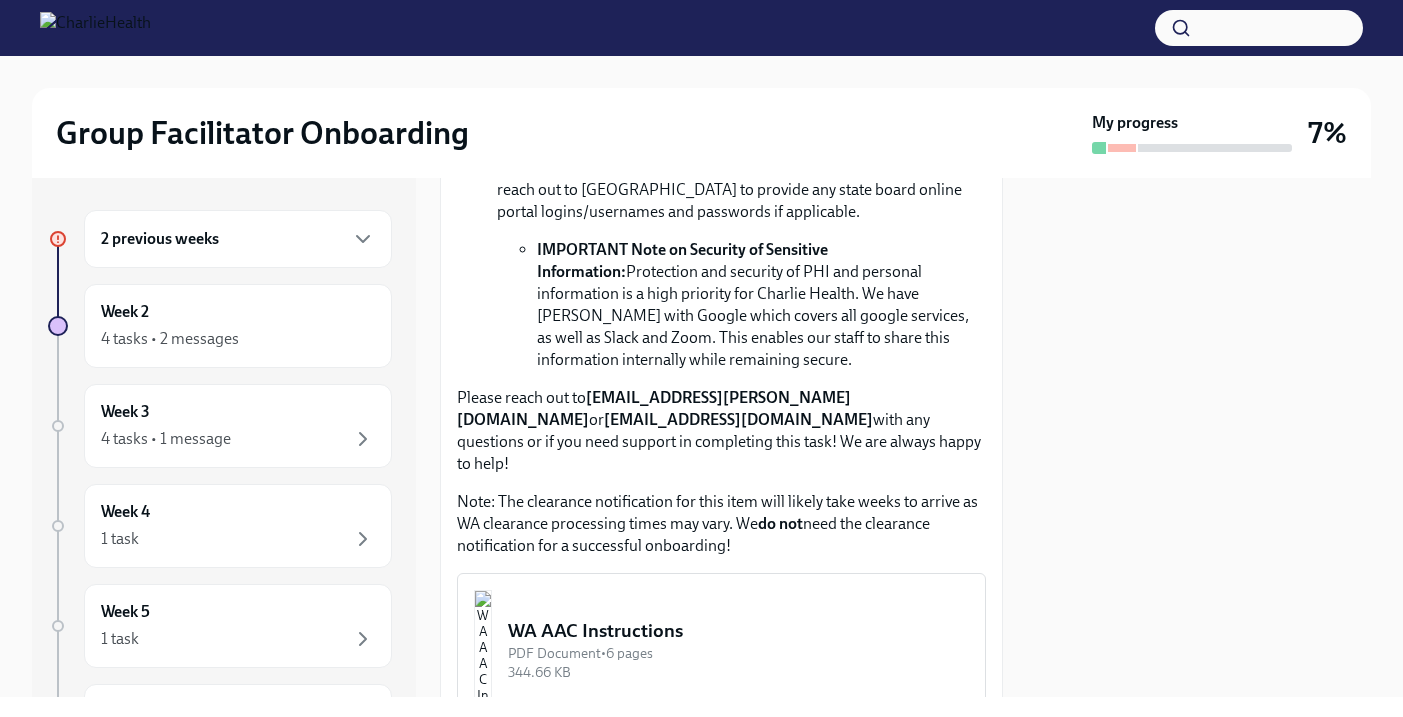 click on "PDF Document  •  6 pages" at bounding box center [738, 653] 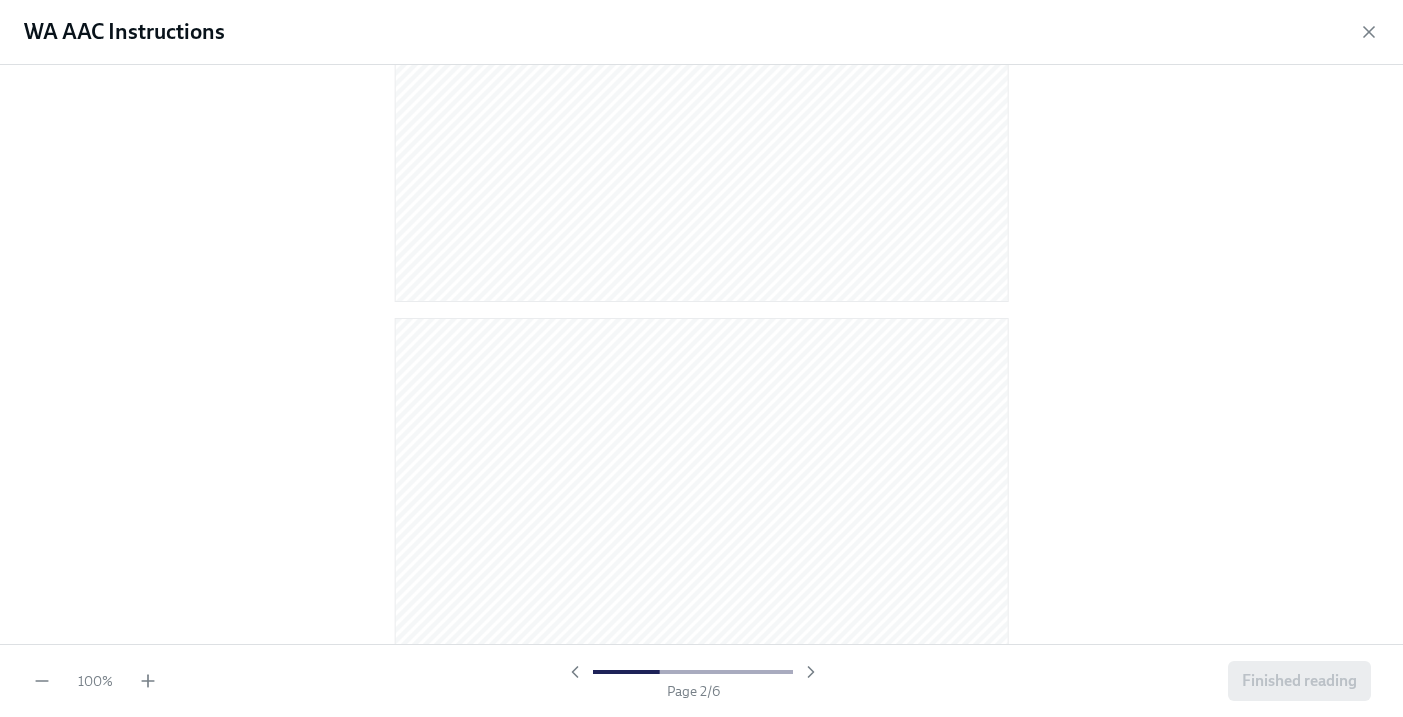 scroll, scrollTop: 584, scrollLeft: 0, axis: vertical 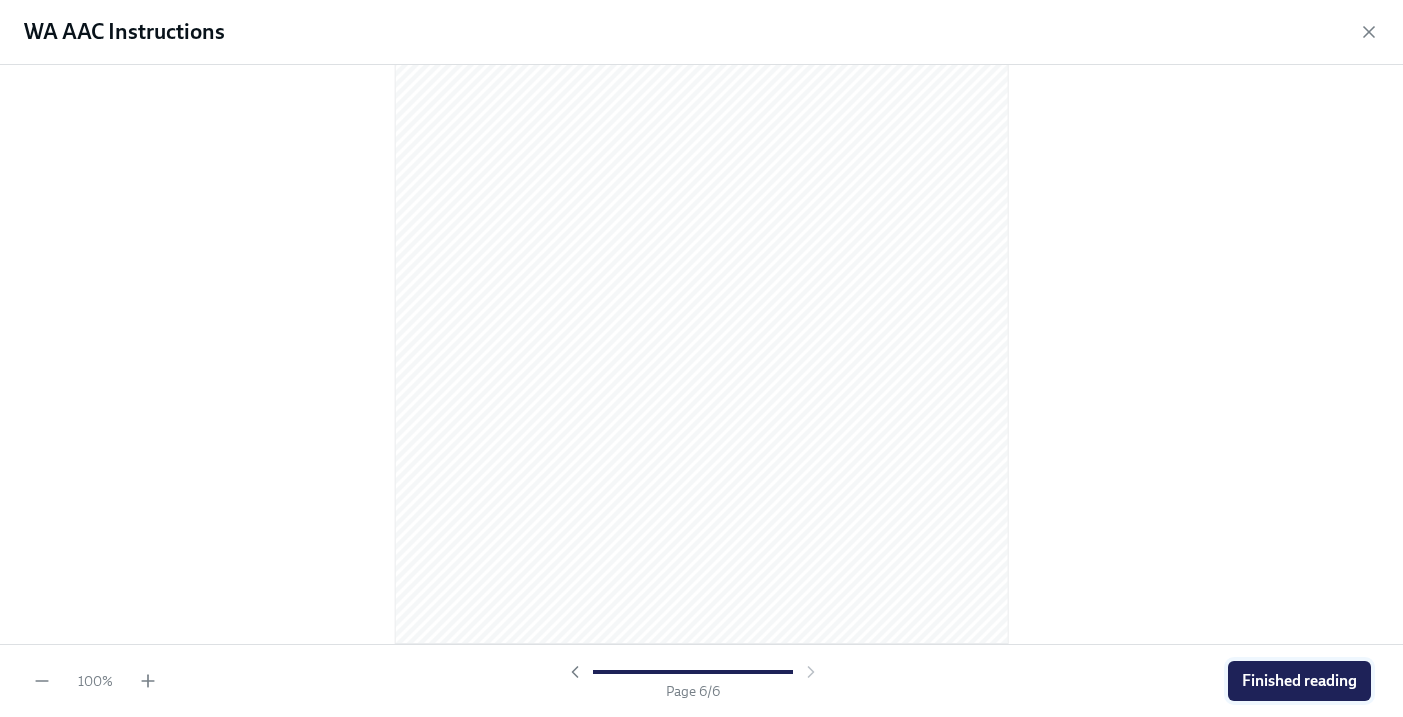click on "Finished reading" at bounding box center (1299, 681) 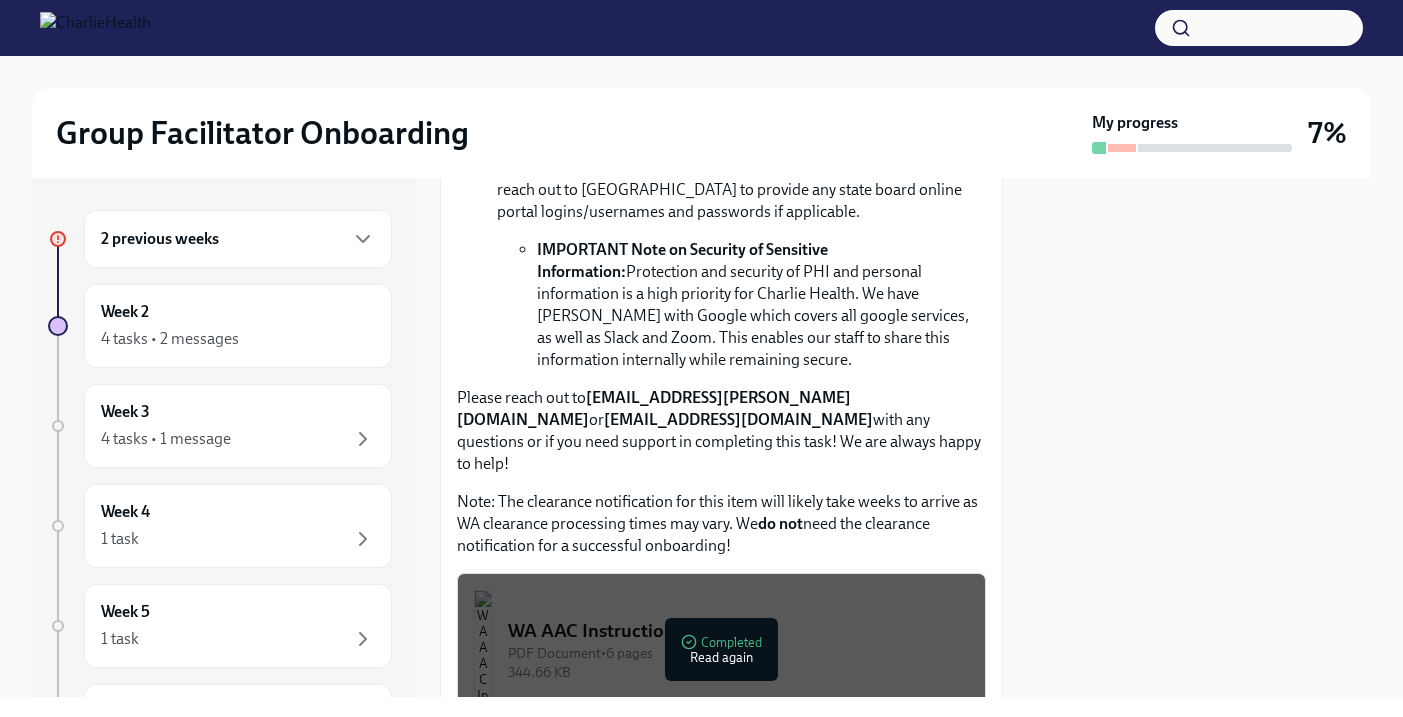 scroll, scrollTop: 1574, scrollLeft: 0, axis: vertical 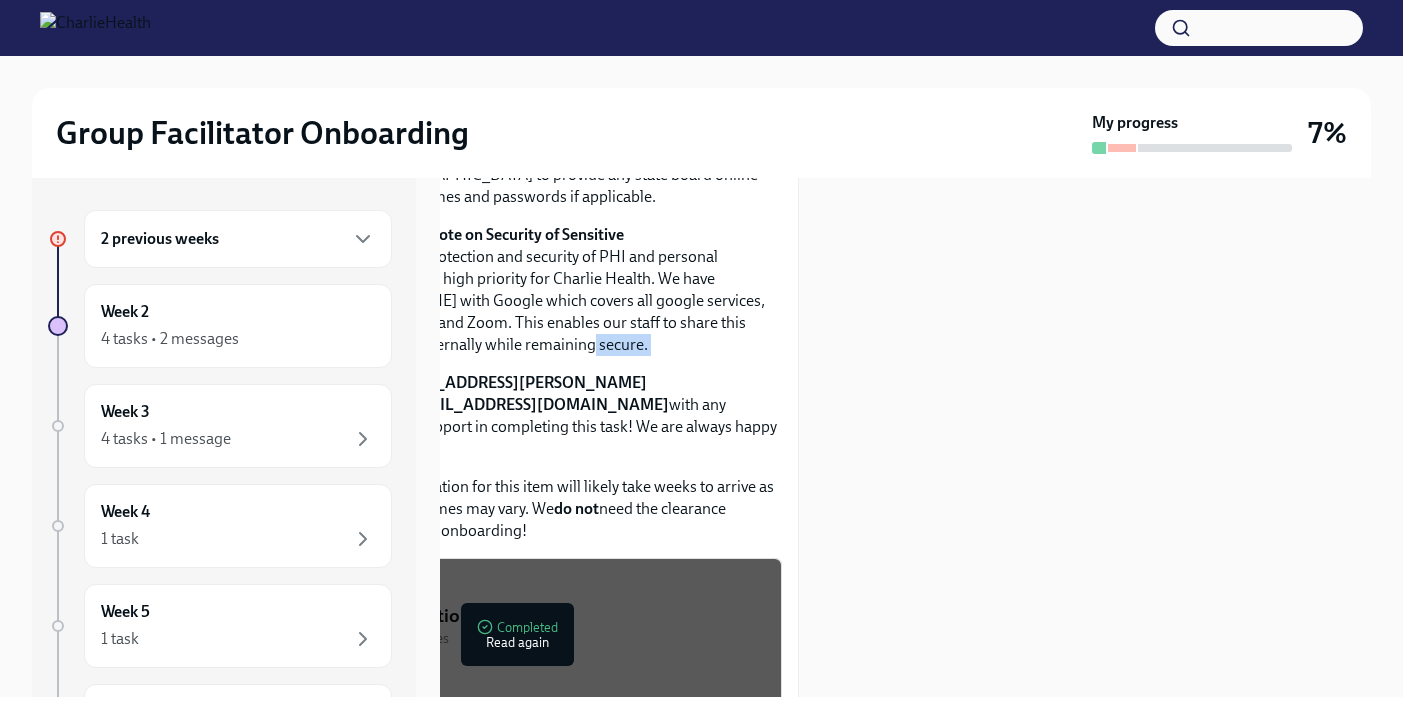 drag, startPoint x: 987, startPoint y: 332, endPoint x: 988, endPoint y: 352, distance: 20.024984 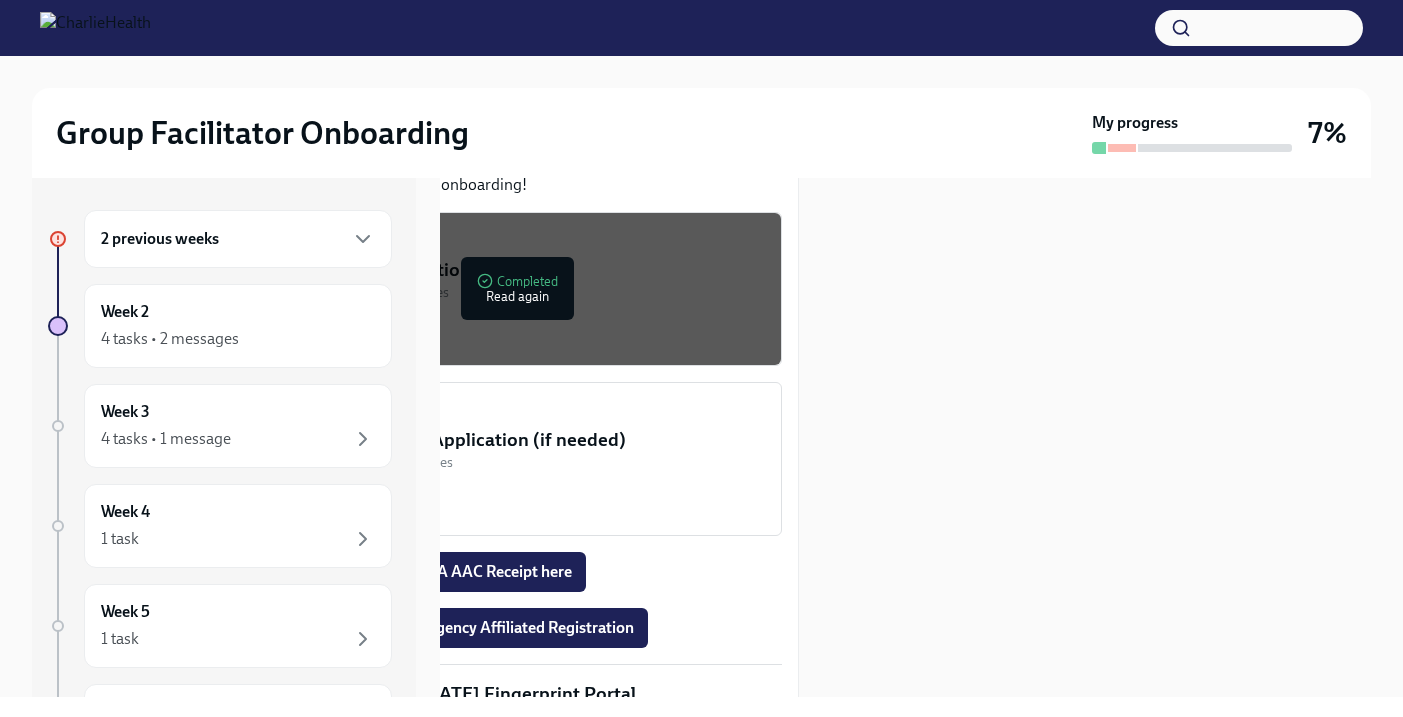 scroll, scrollTop: 1915, scrollLeft: 204, axis: both 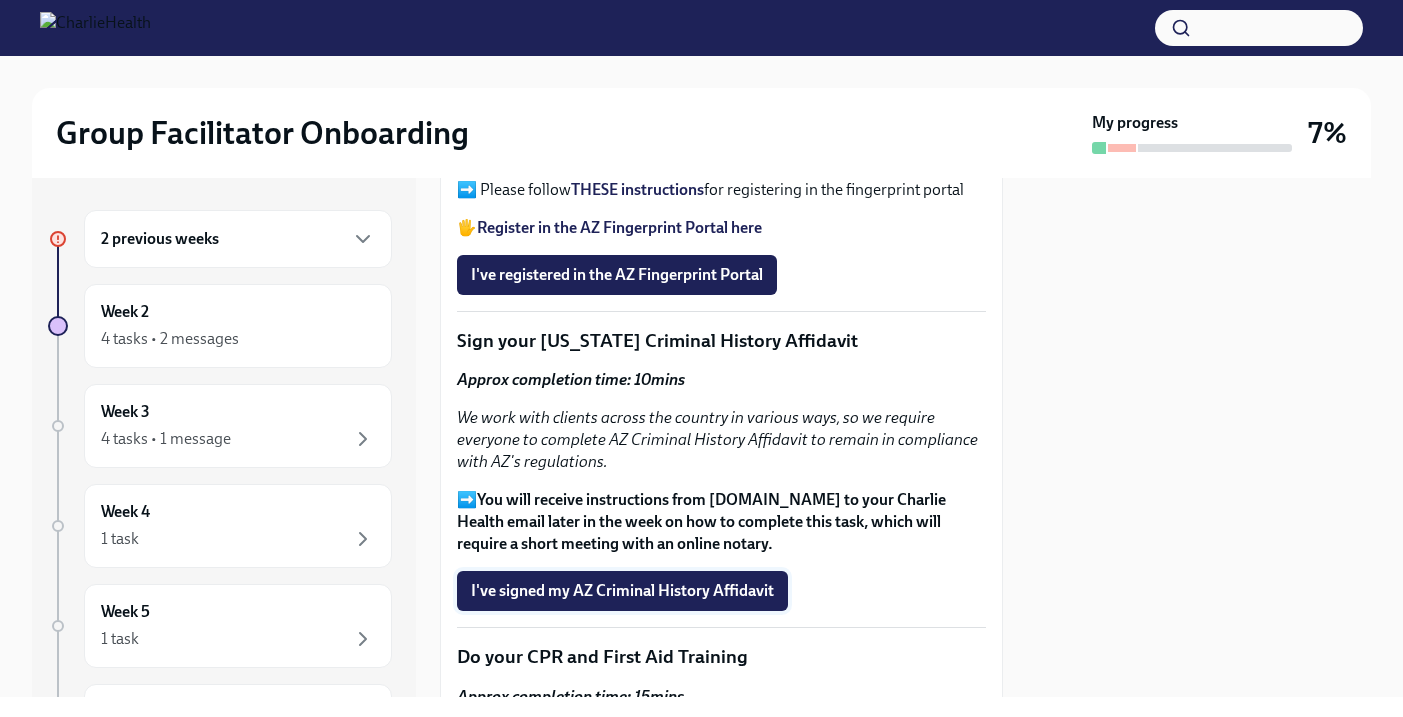 click on "I've signed my AZ Criminal History Affidavit" at bounding box center [622, 591] 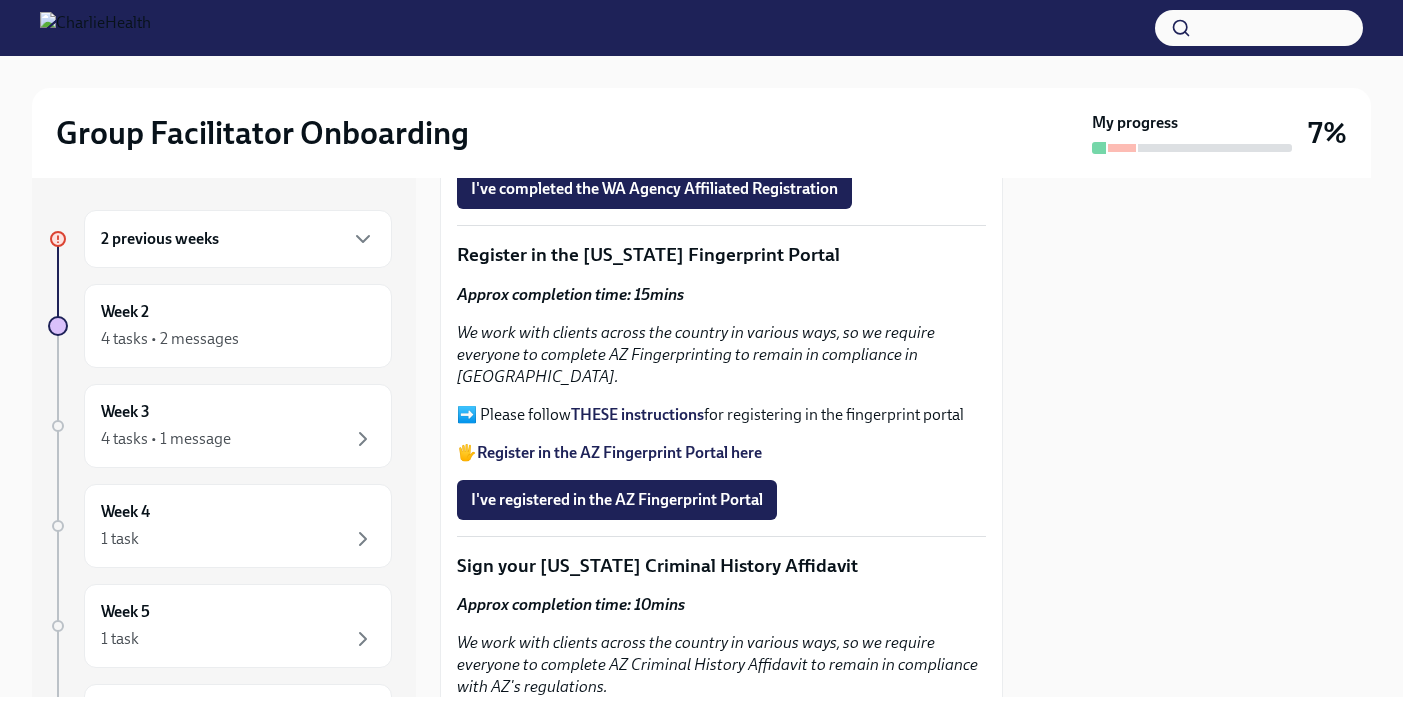scroll, scrollTop: 2364, scrollLeft: 0, axis: vertical 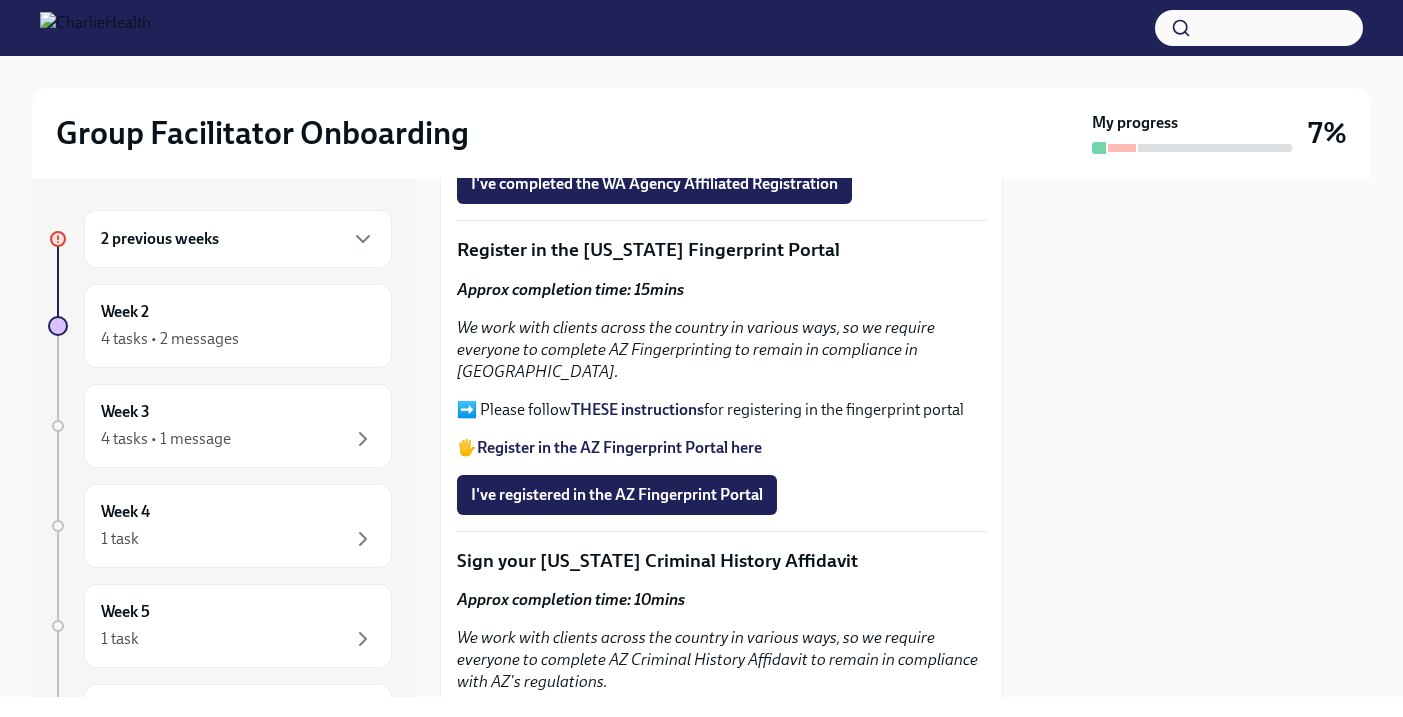 click on "THESE instructions" at bounding box center [637, 409] 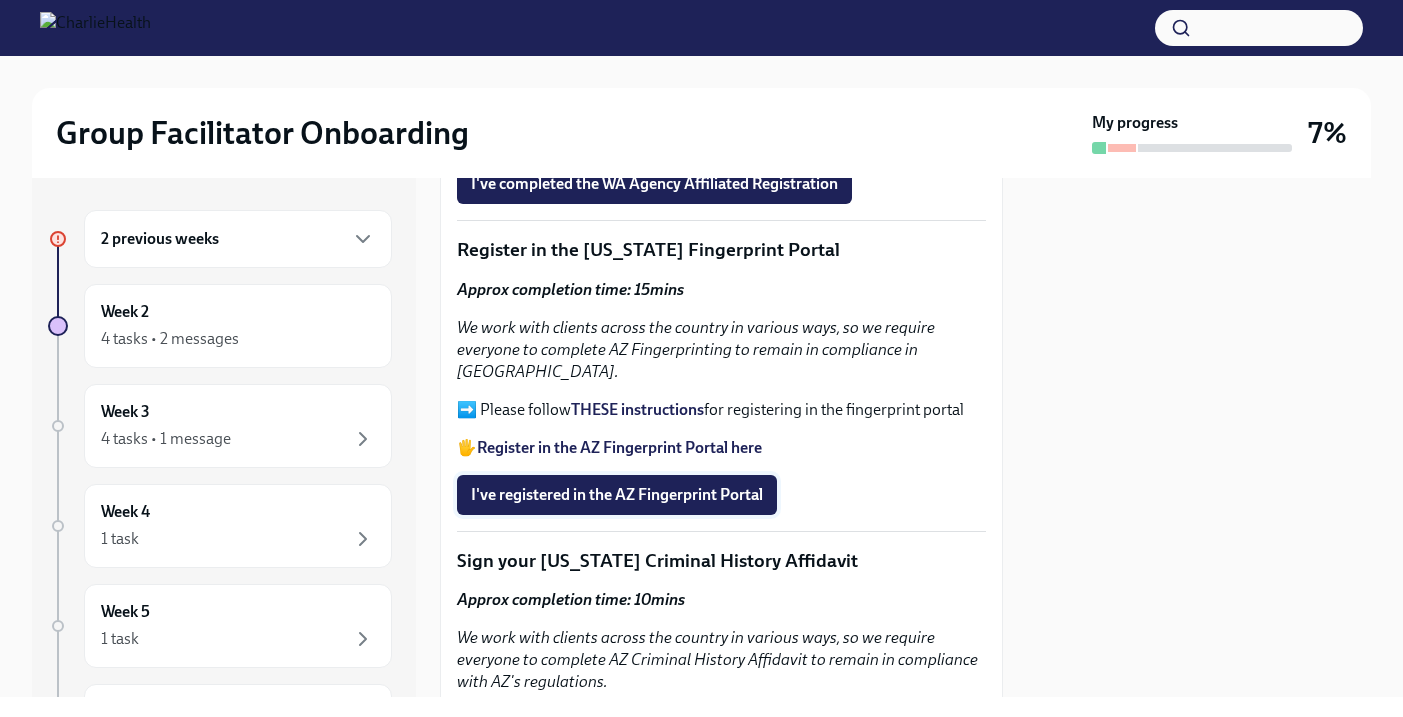 click on "I've registered in the AZ Fingerprint Portal" at bounding box center [617, 495] 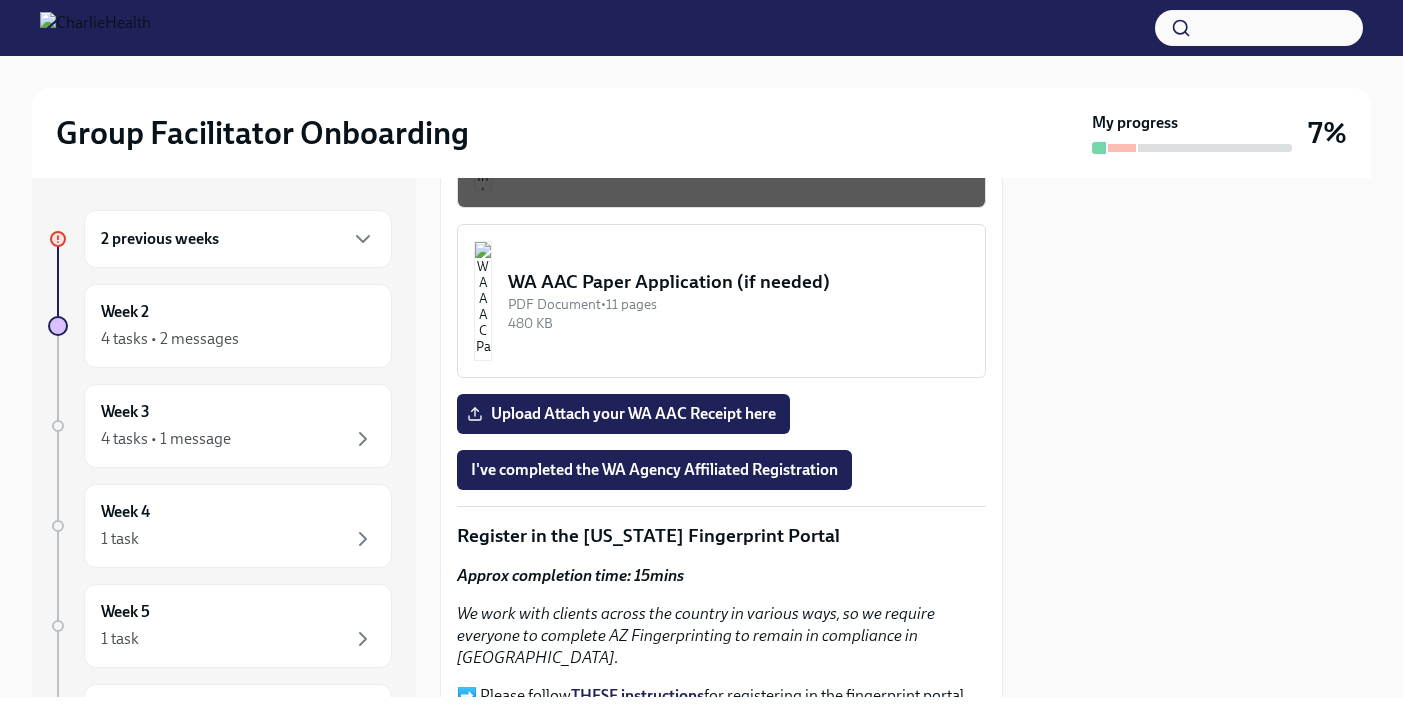 scroll, scrollTop: 2083, scrollLeft: 0, axis: vertical 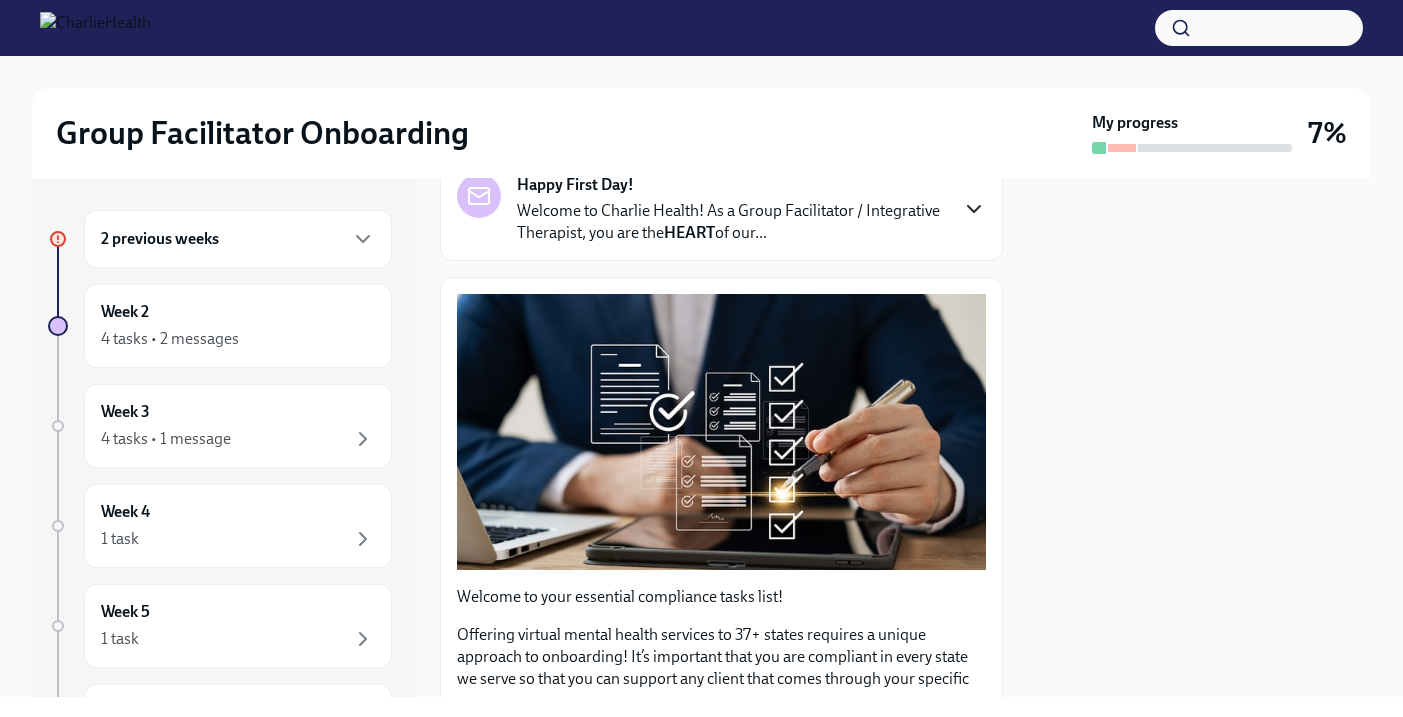 click 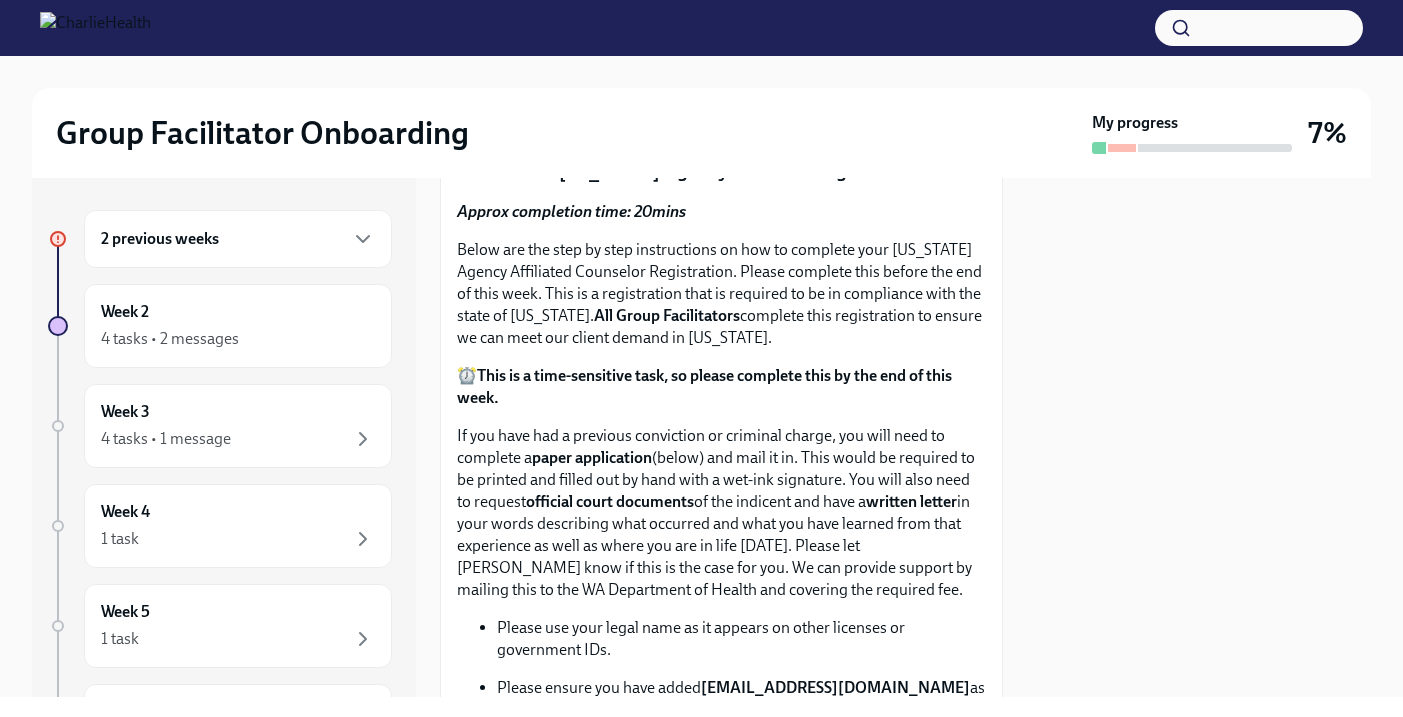 scroll, scrollTop: 1567, scrollLeft: 0, axis: vertical 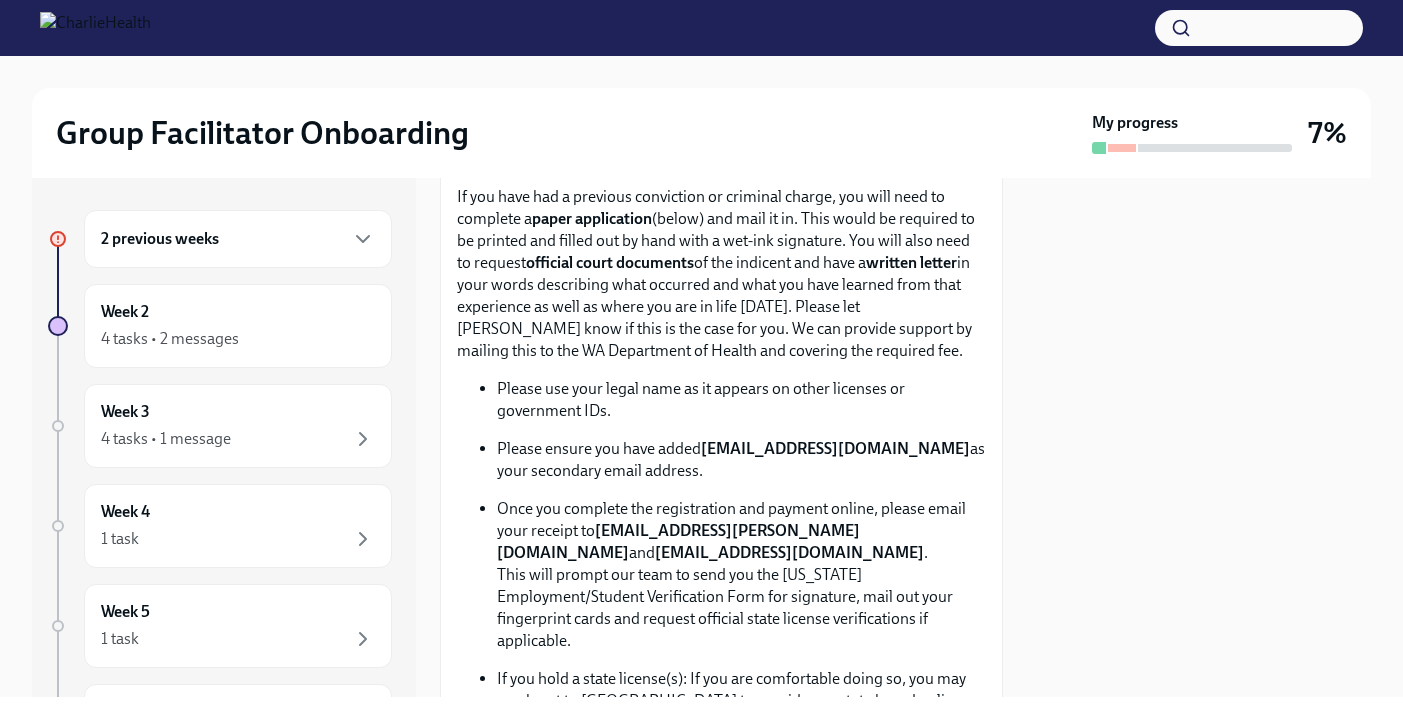 click on "This is a time-sensitive task, so please complete this by the end of this week." at bounding box center (704, 147) 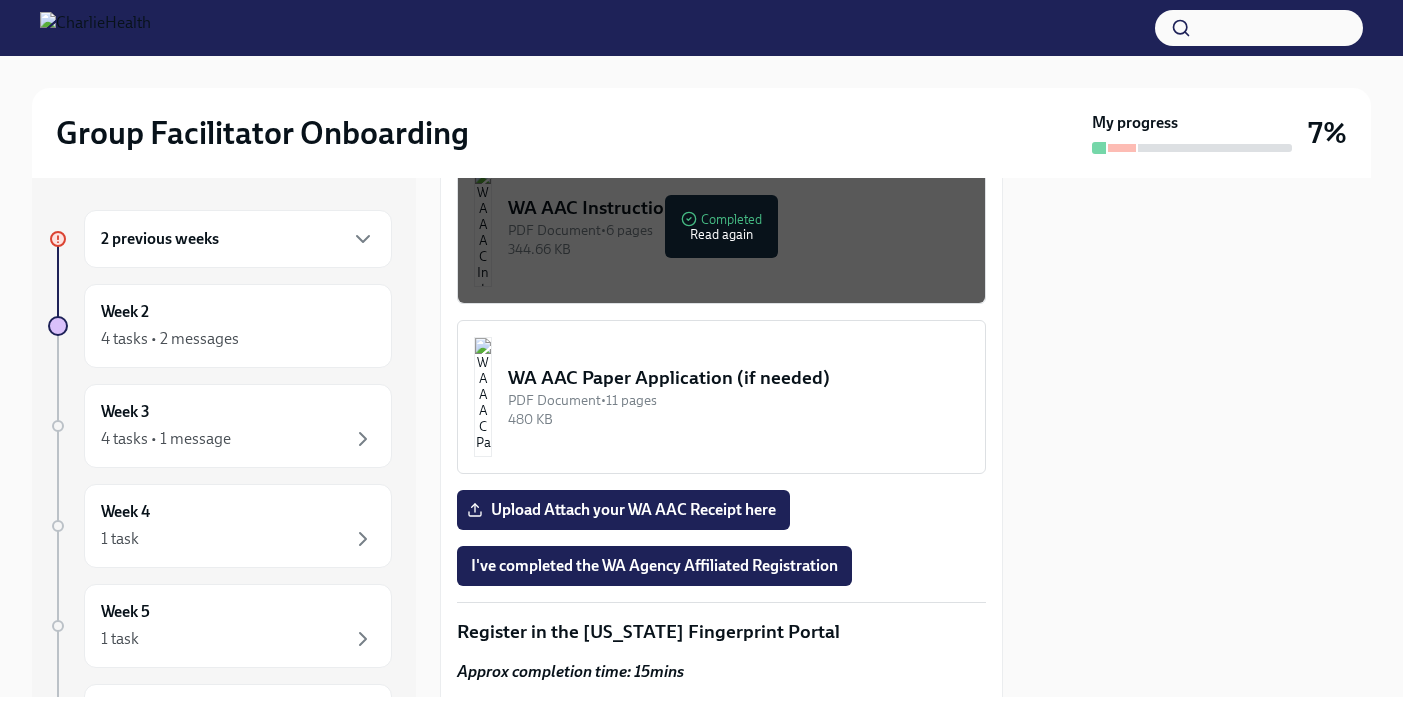 scroll, scrollTop: 2691, scrollLeft: 0, axis: vertical 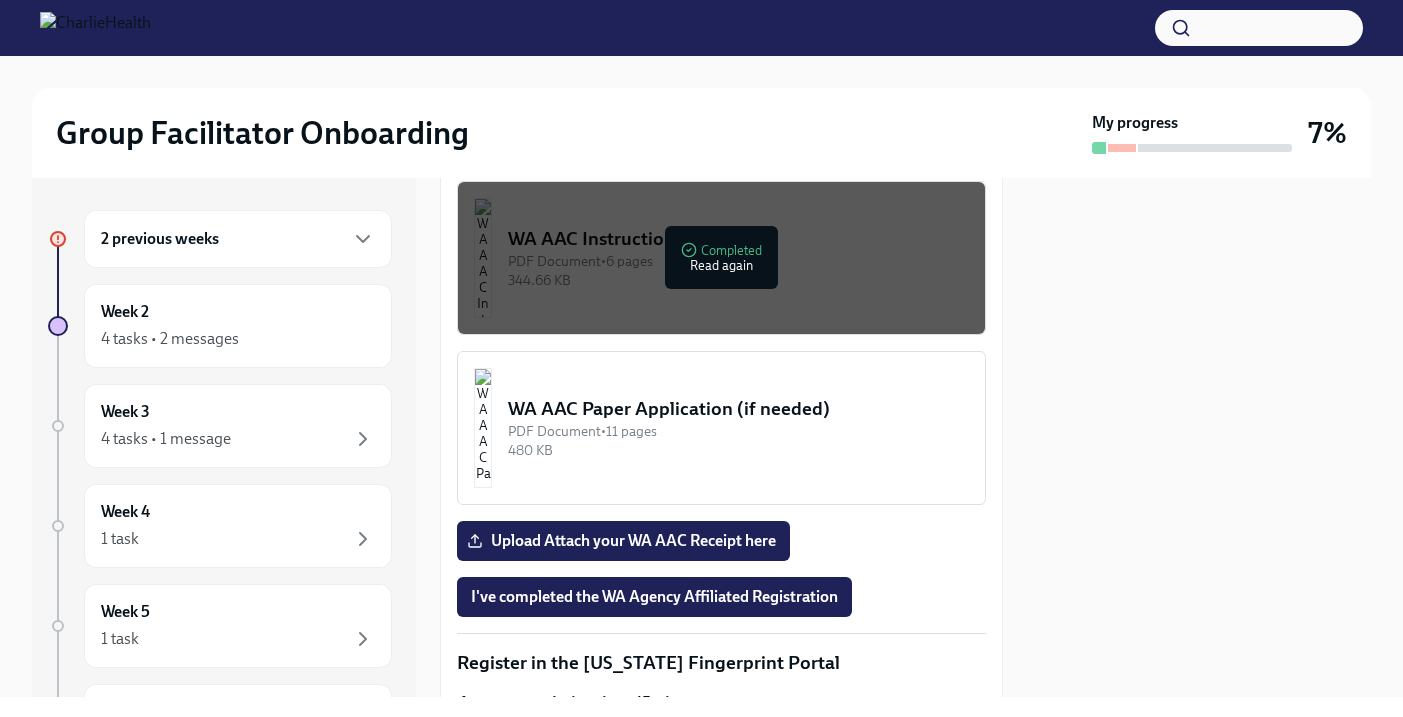 click on "WA AAC Instructions" at bounding box center (738, 239) 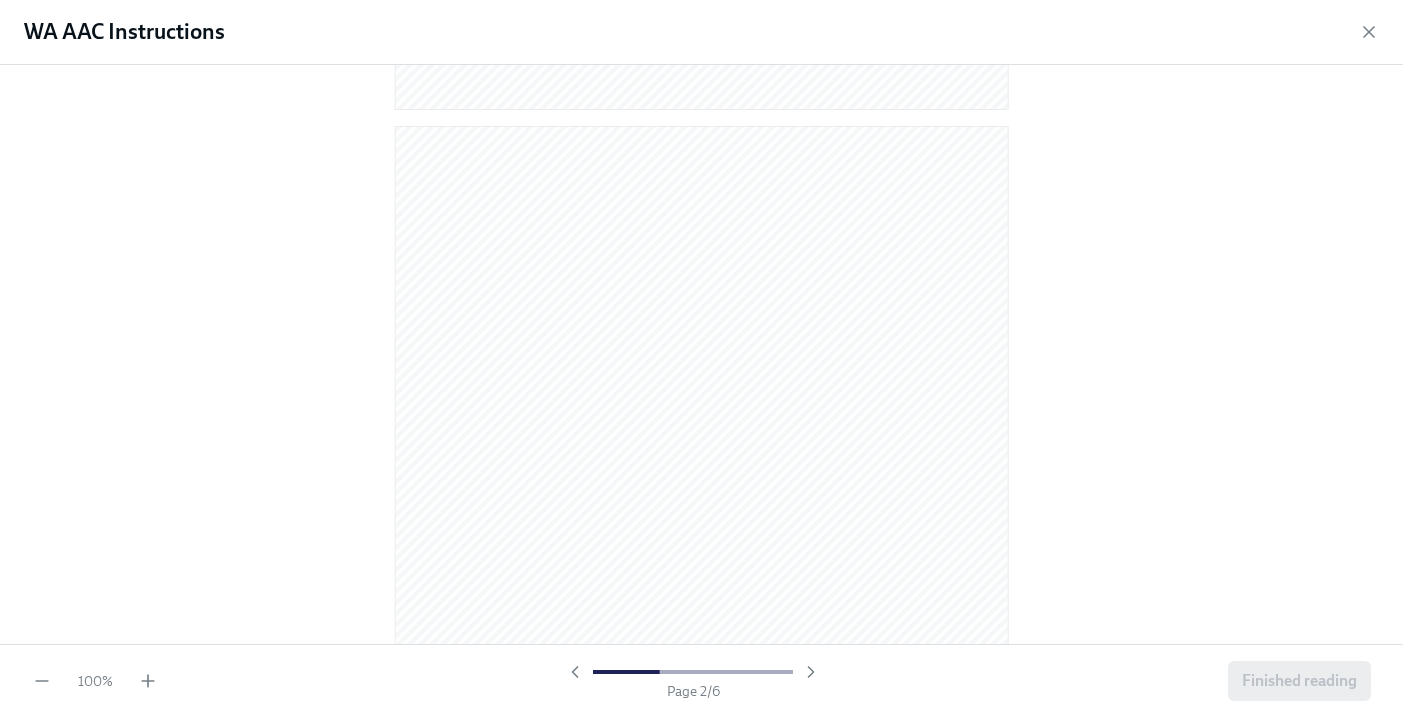 scroll, scrollTop: 785, scrollLeft: 0, axis: vertical 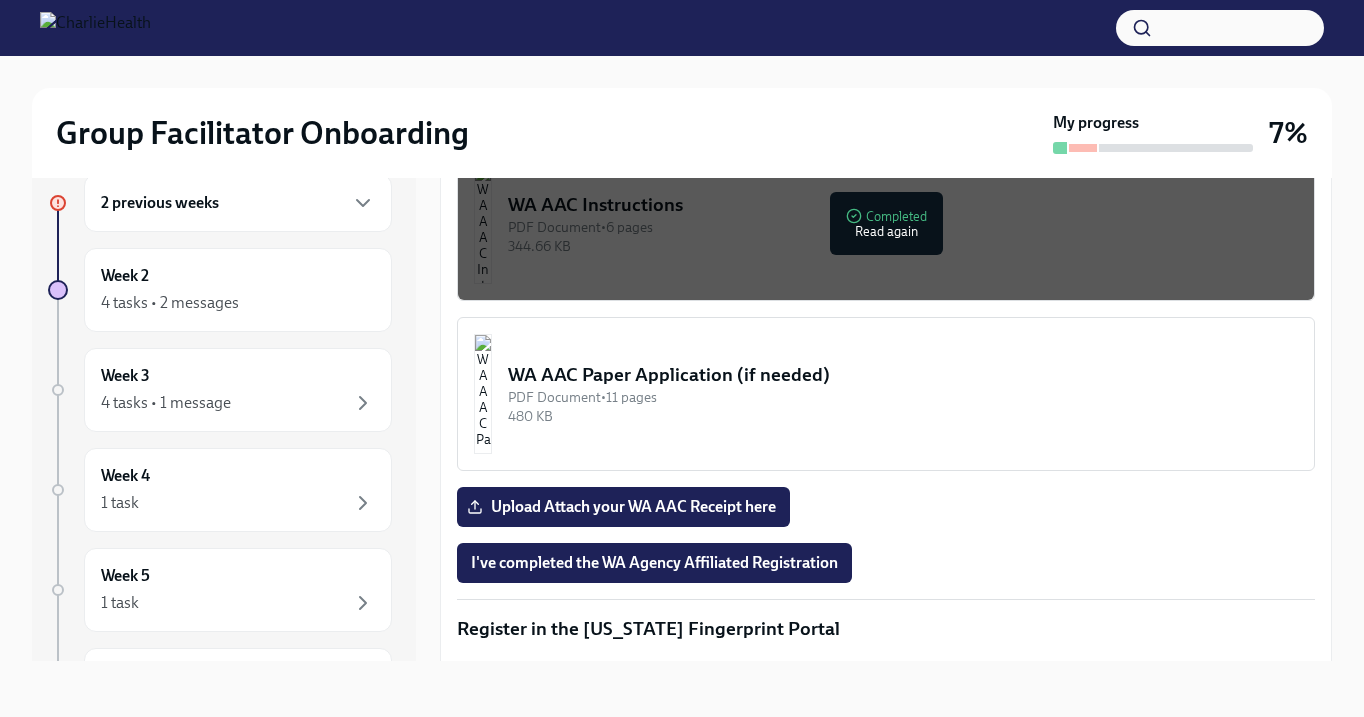click on "WA AAC Paper Application (if needed)" at bounding box center (903, 375) 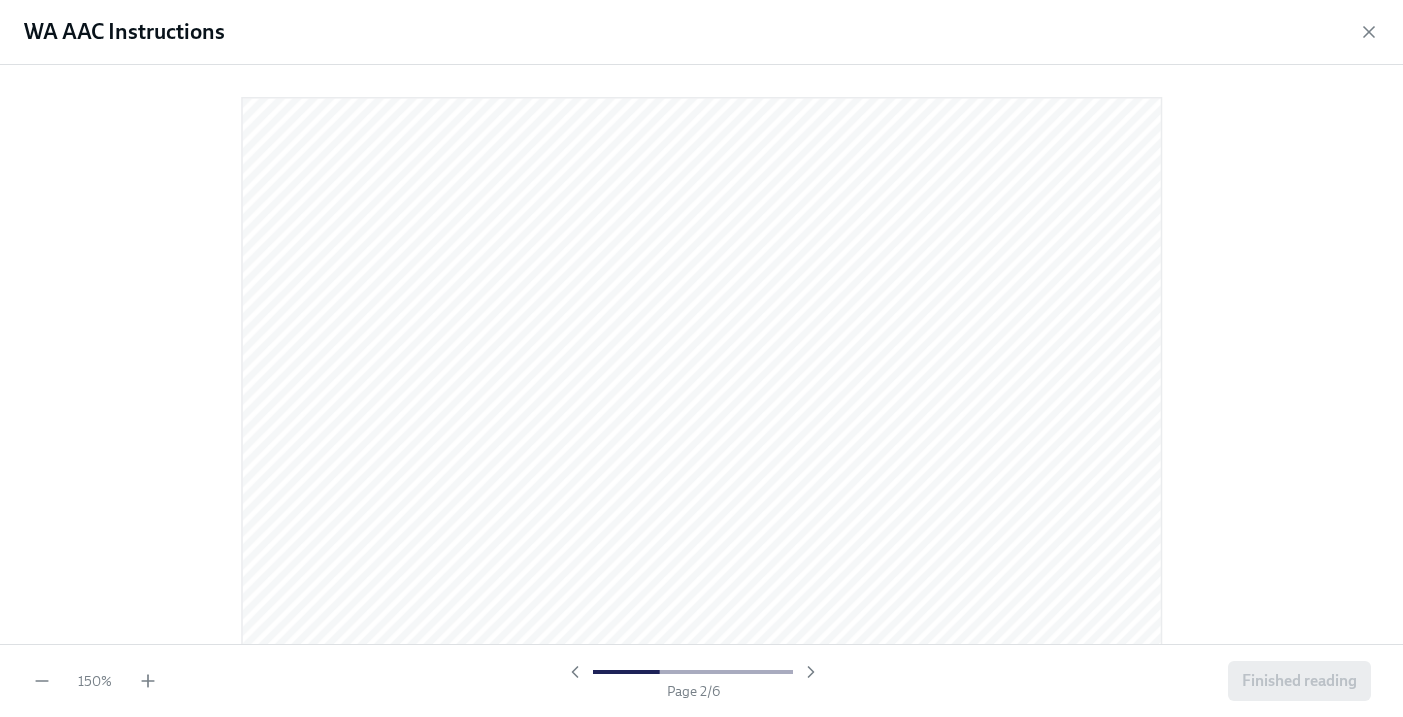 scroll, scrollTop: 0, scrollLeft: 0, axis: both 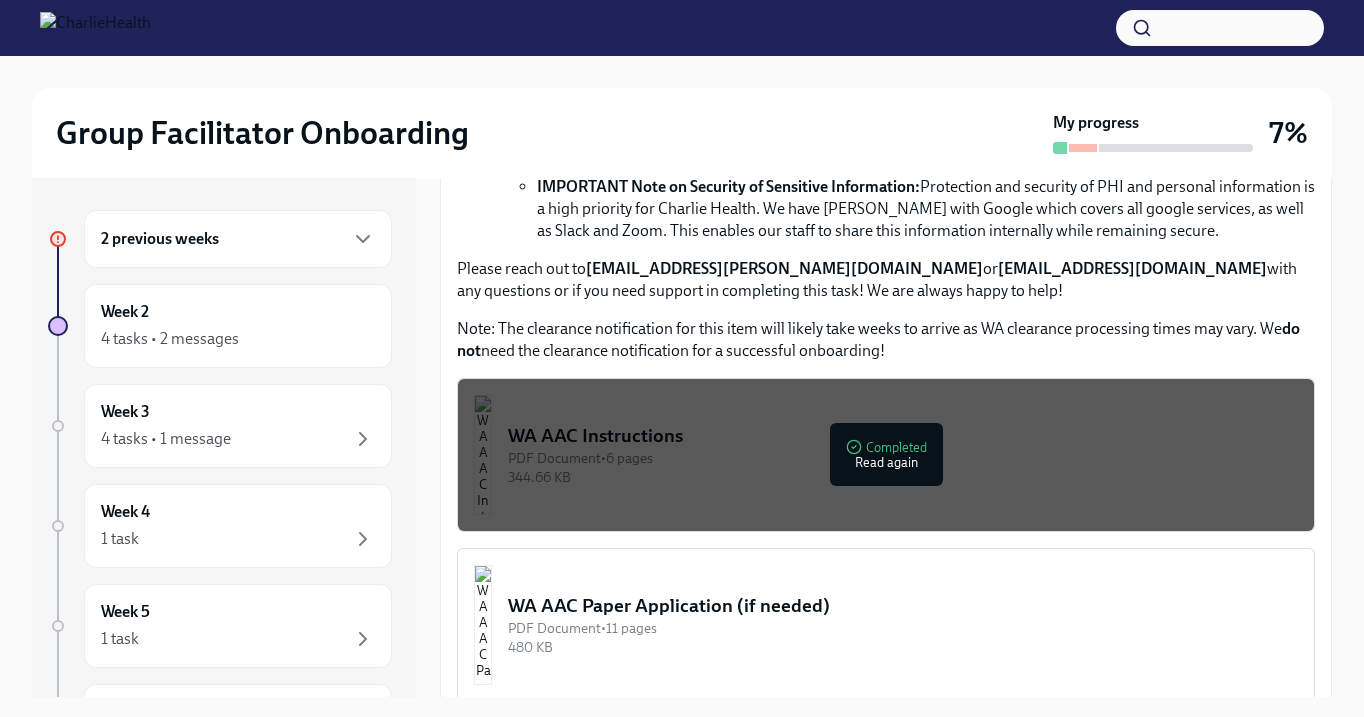 click on "WA AAC Instructions" at bounding box center [903, 436] 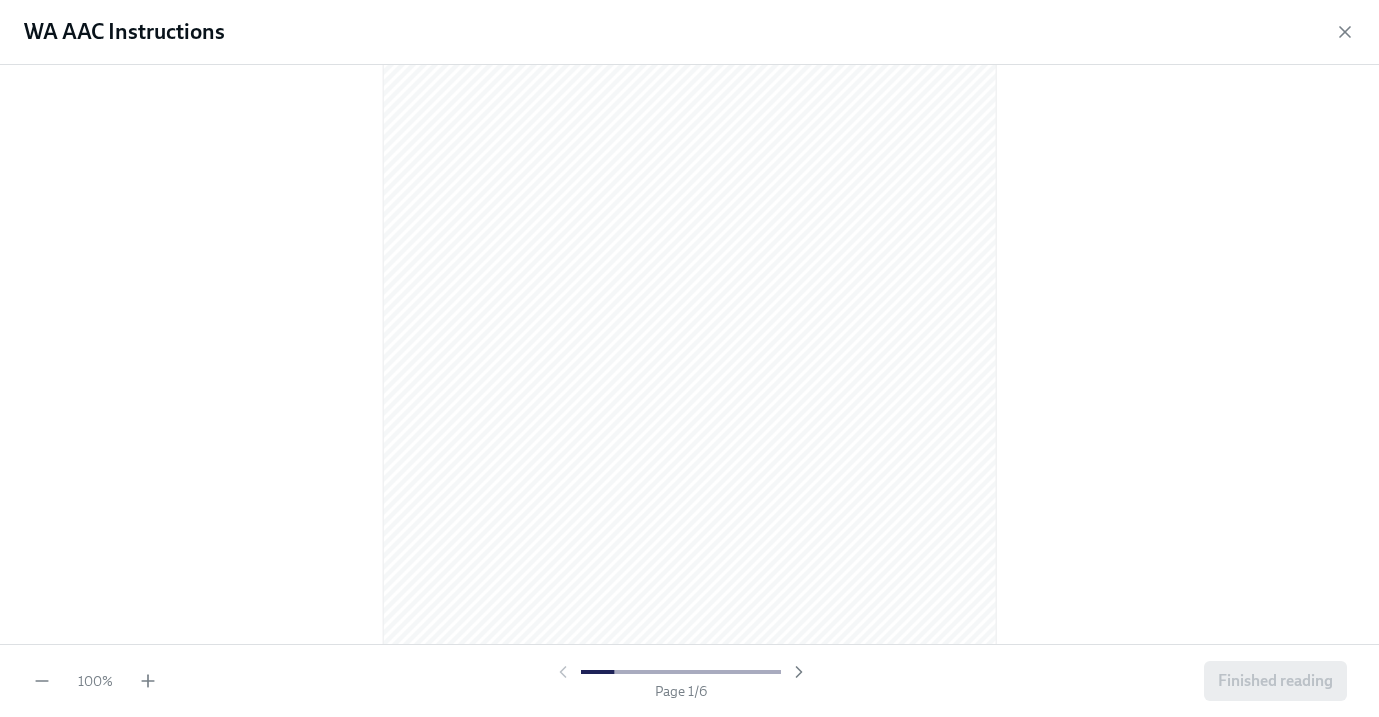 scroll, scrollTop: 222, scrollLeft: 0, axis: vertical 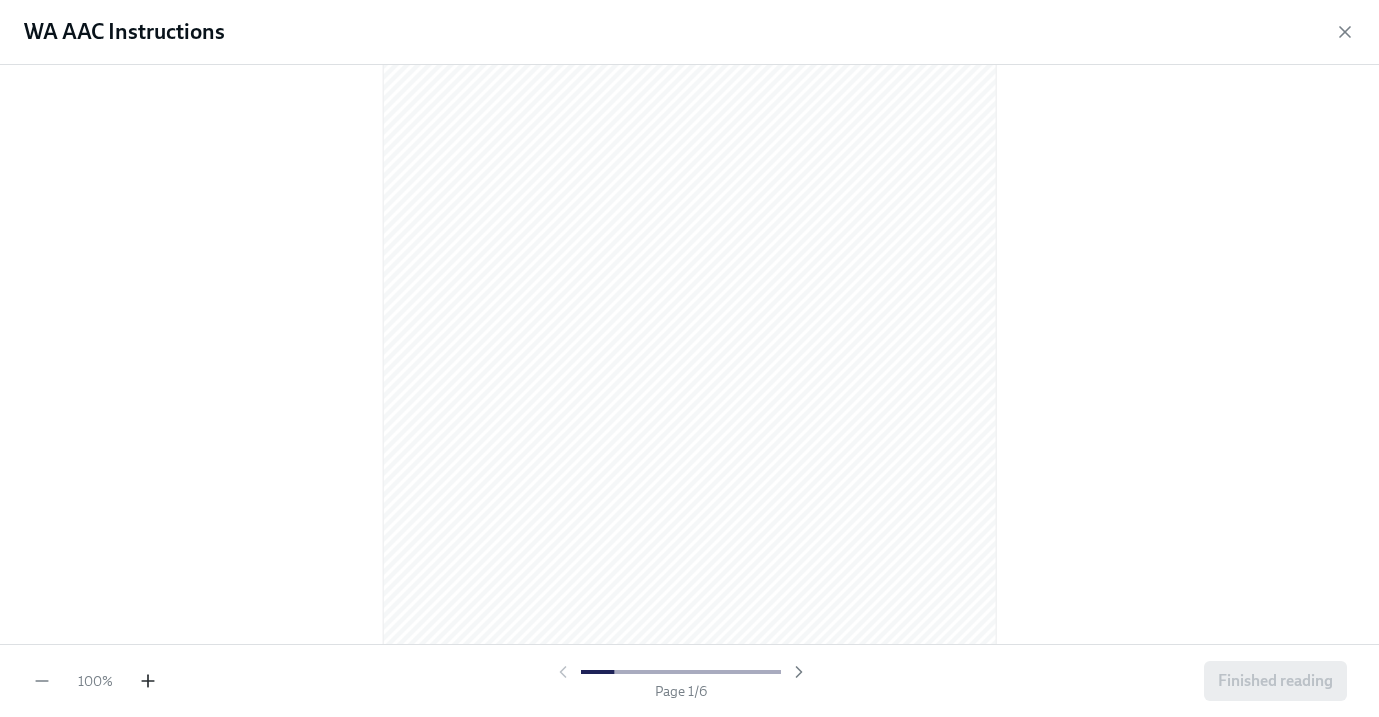 click 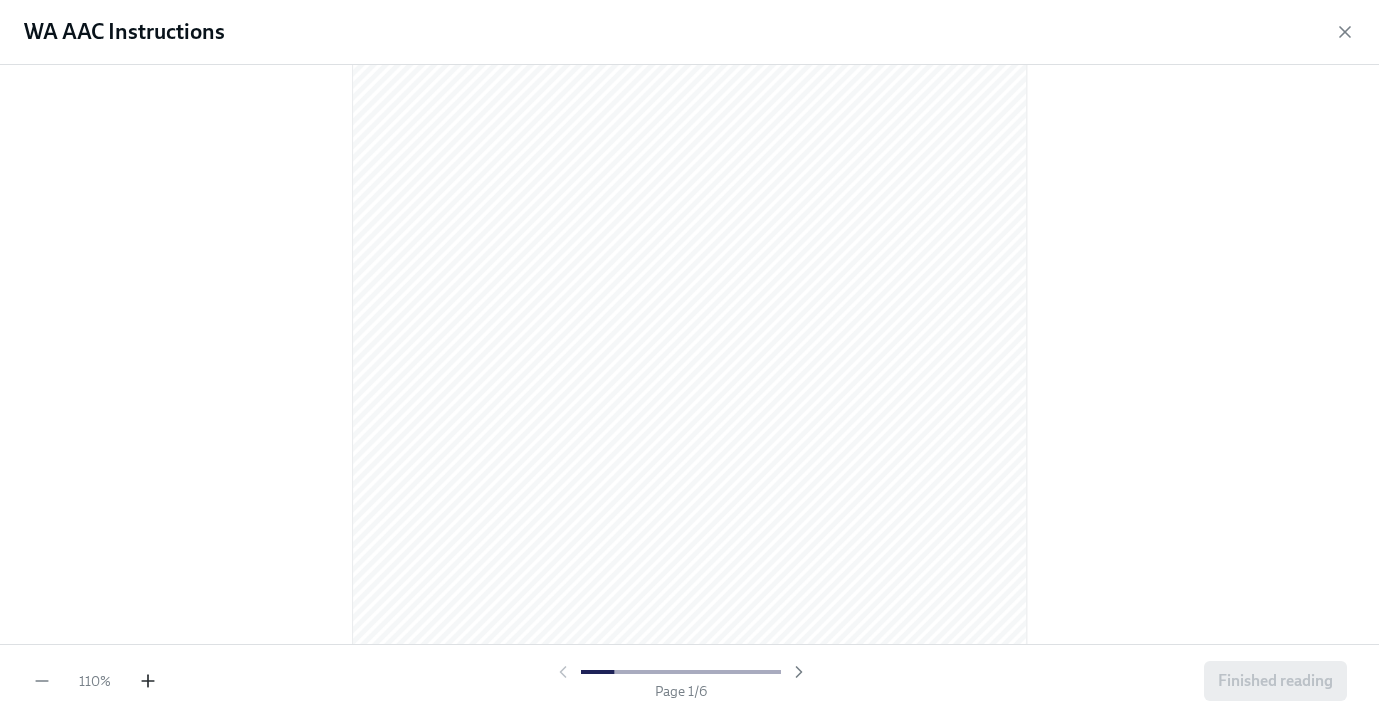 click 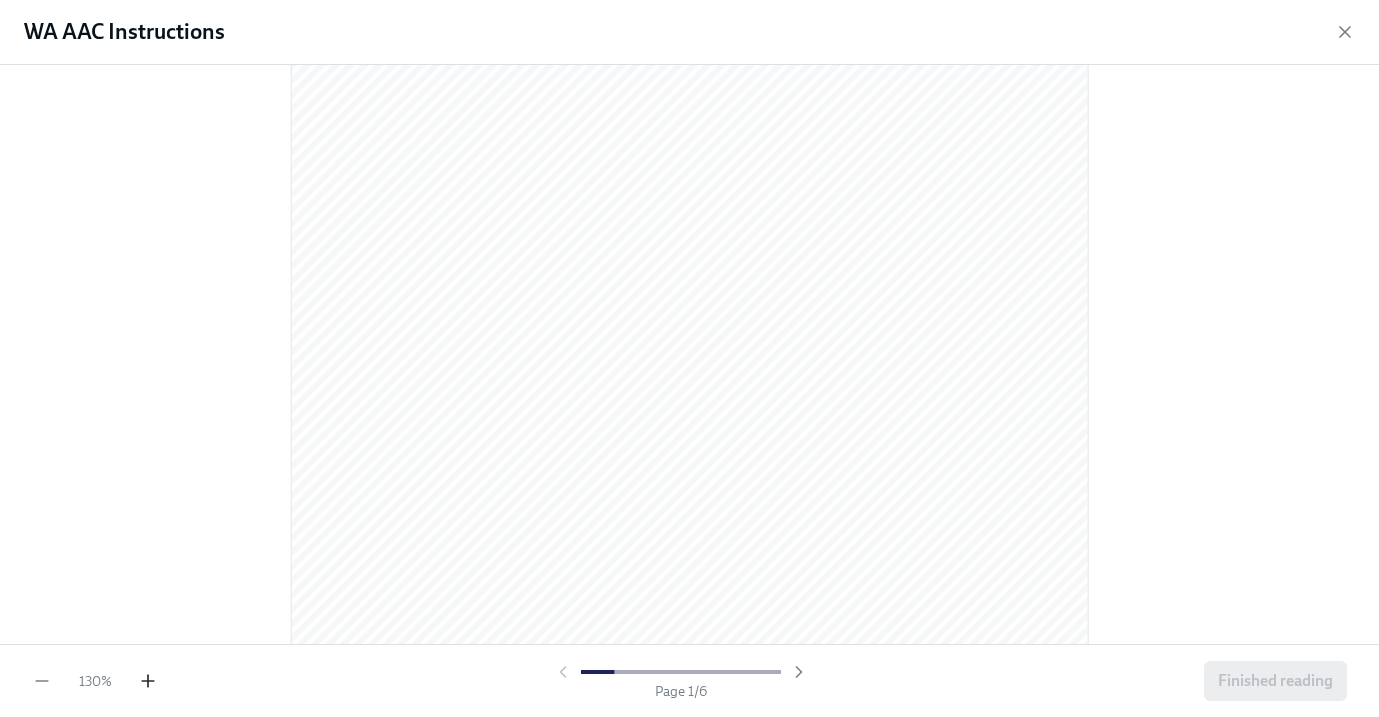 click 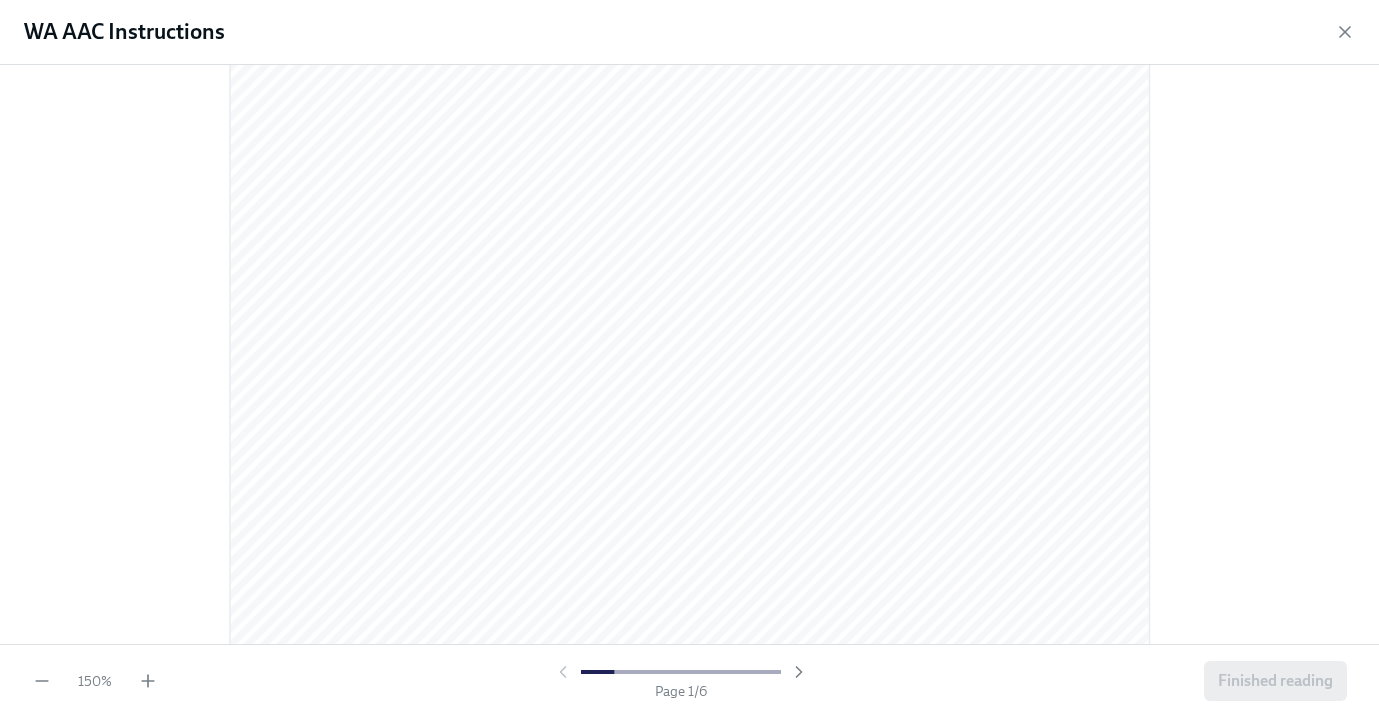 scroll, scrollTop: 0, scrollLeft: 0, axis: both 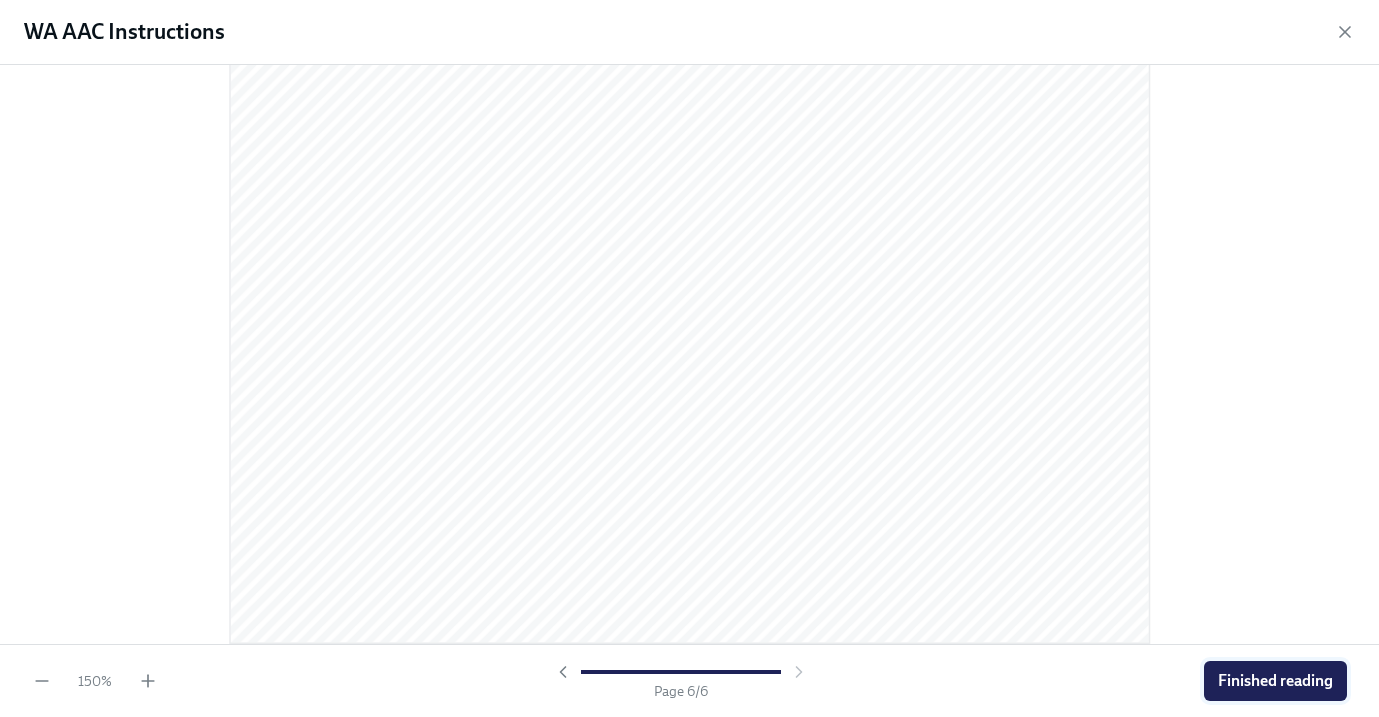 click on "Finished reading" at bounding box center [1275, 681] 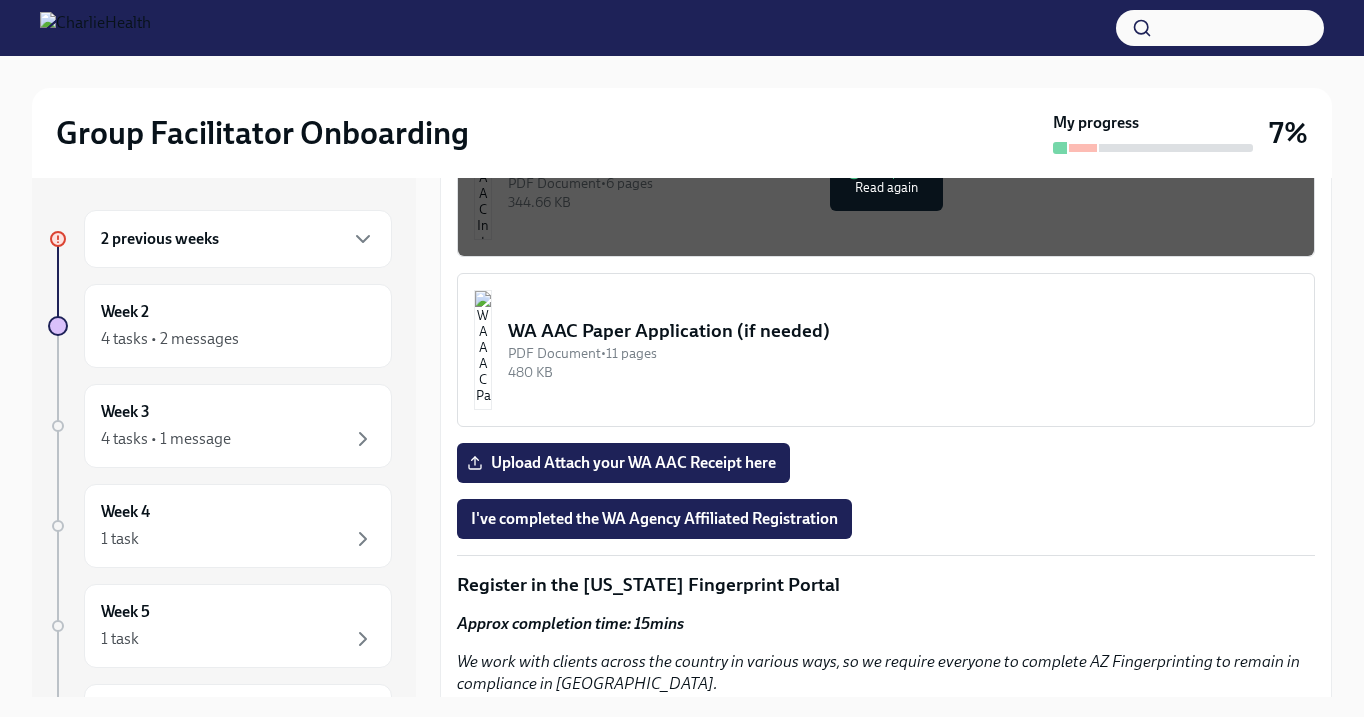 scroll, scrollTop: 1714, scrollLeft: 0, axis: vertical 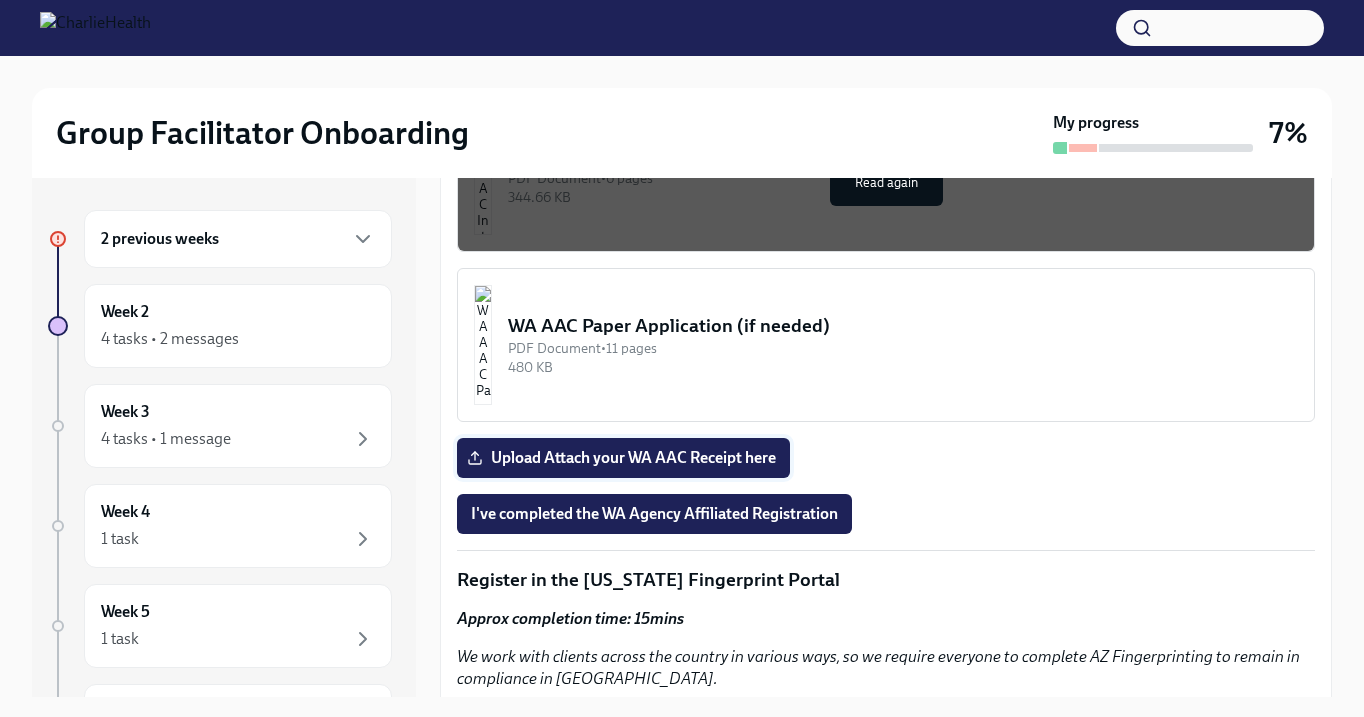click on "Upload Attach your WA AAC Receipt here" at bounding box center [623, 458] 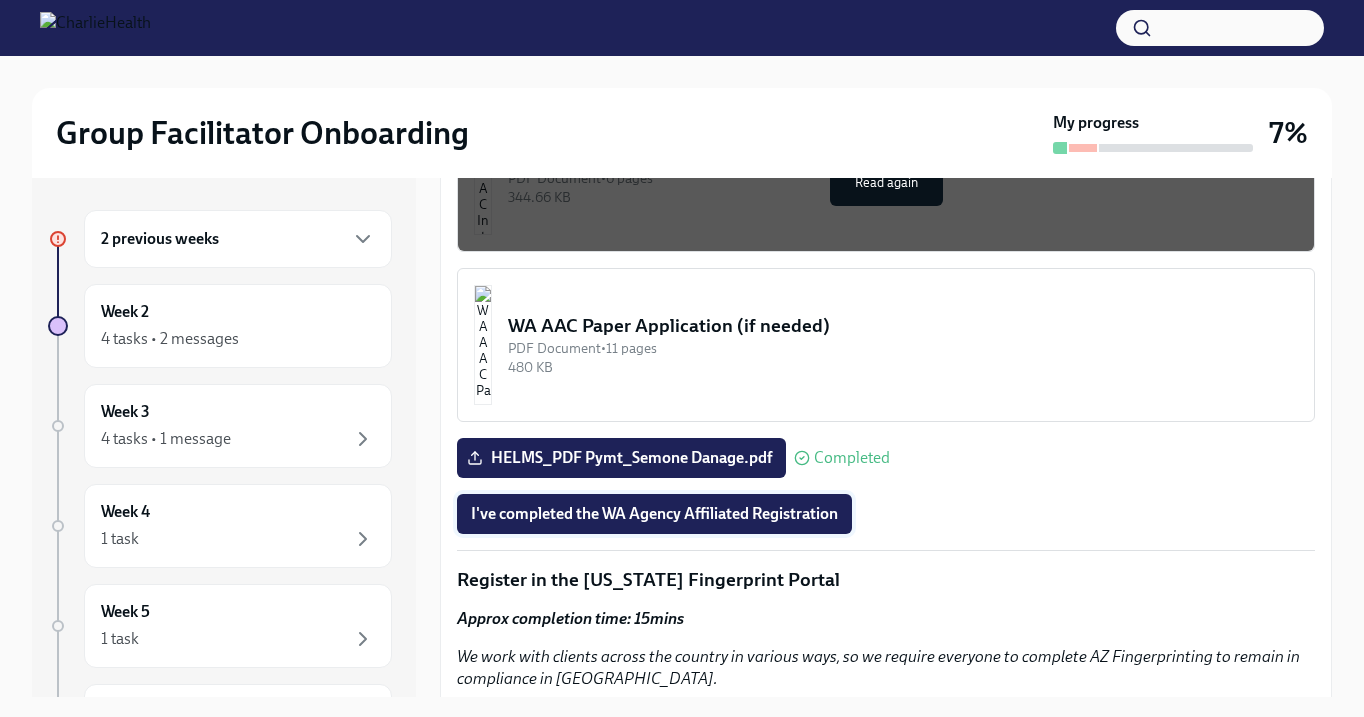 click on "I've completed the WA Agency Affiliated Registration" at bounding box center (654, 514) 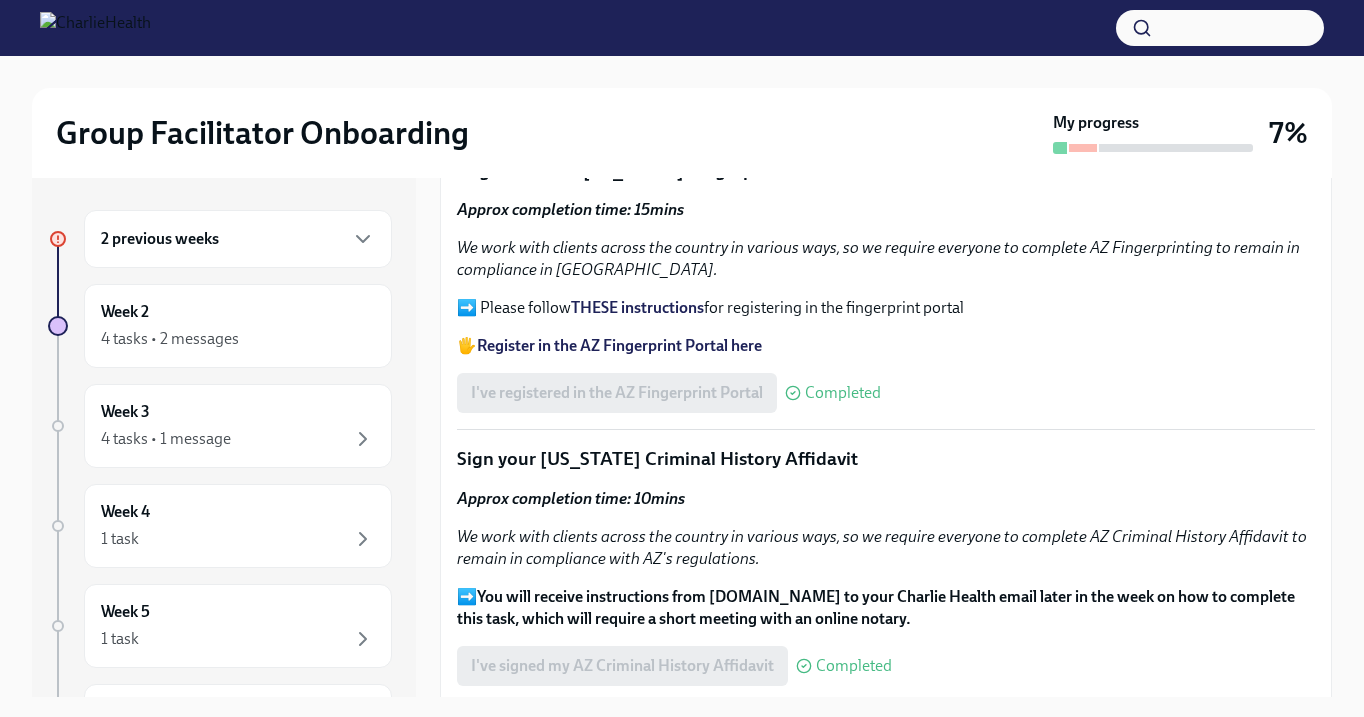 scroll, scrollTop: 2128, scrollLeft: 0, axis: vertical 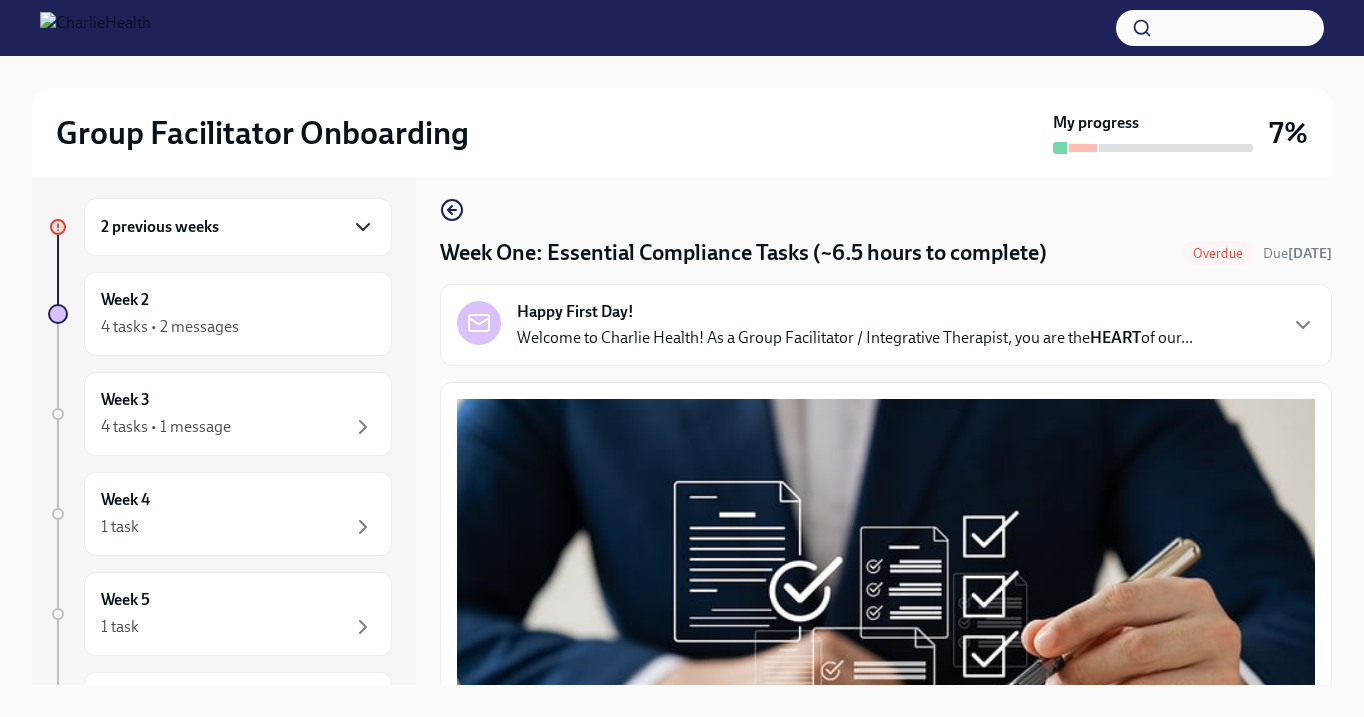 click 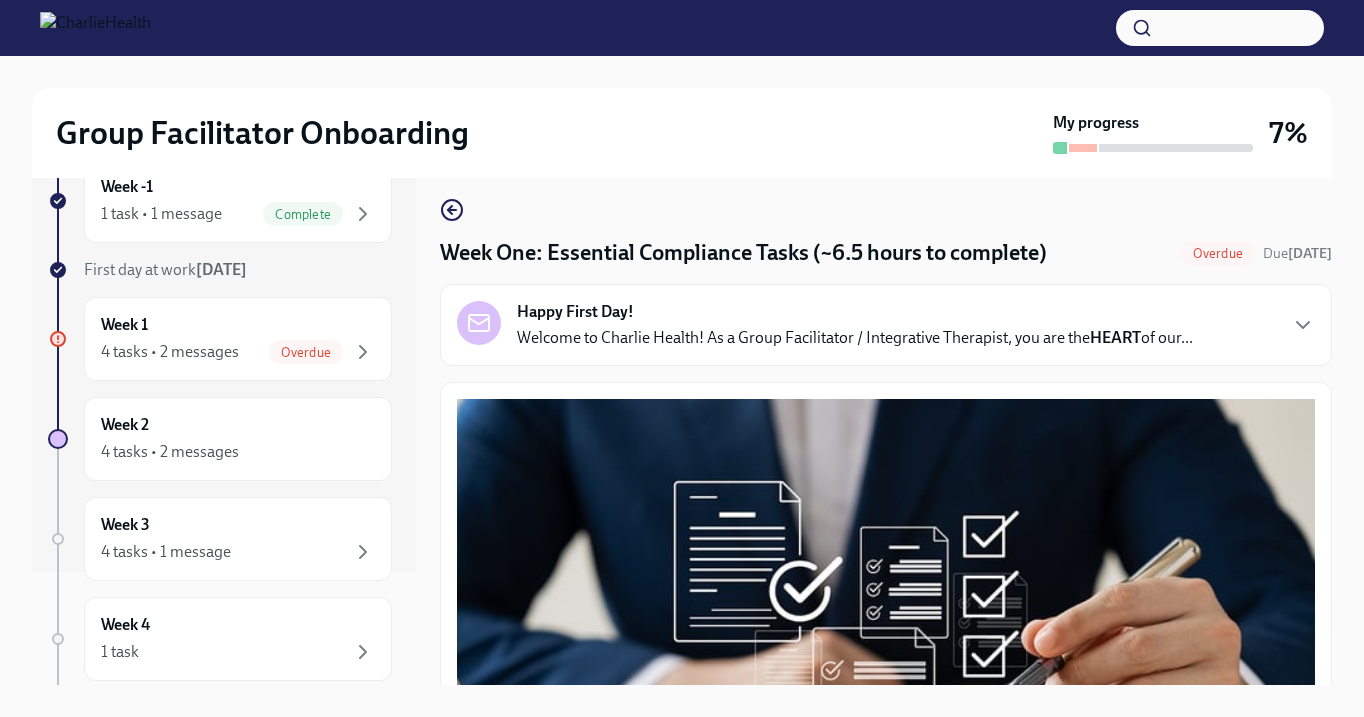 scroll, scrollTop: 0, scrollLeft: 0, axis: both 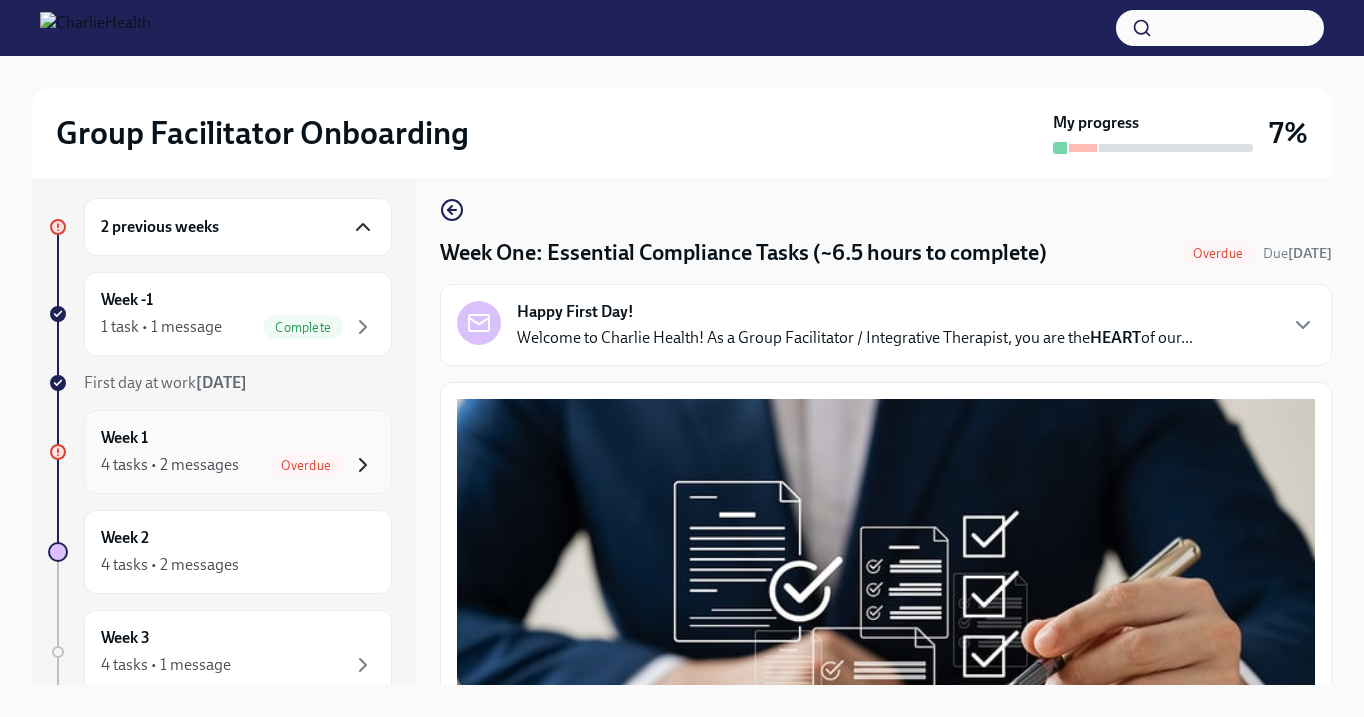 click 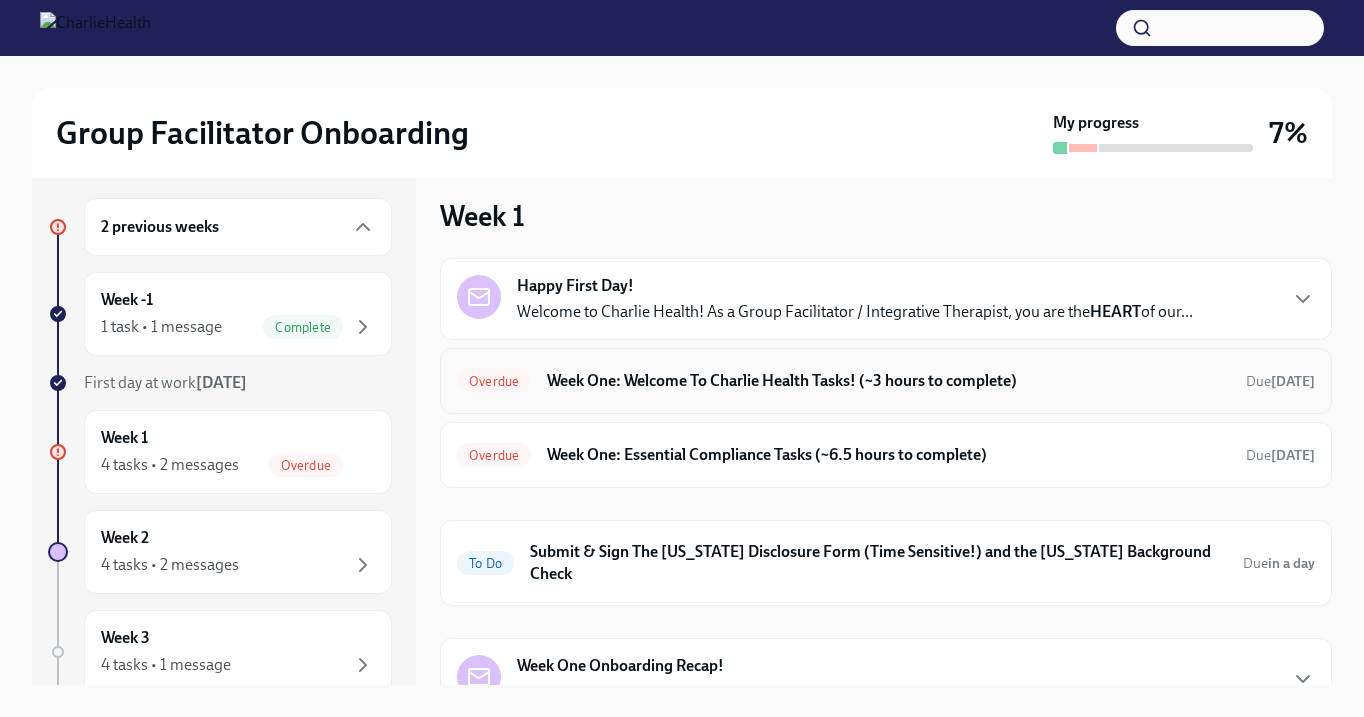 click on "Overdue" at bounding box center (494, 381) 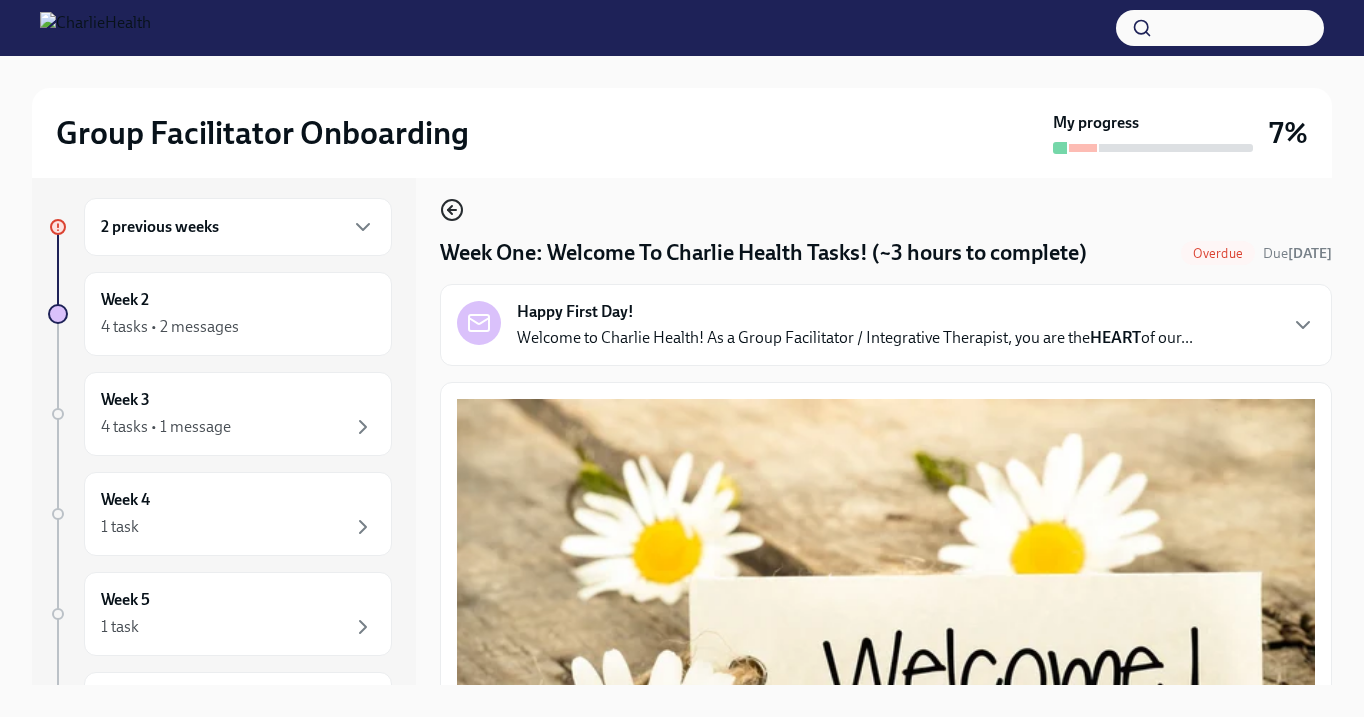 click 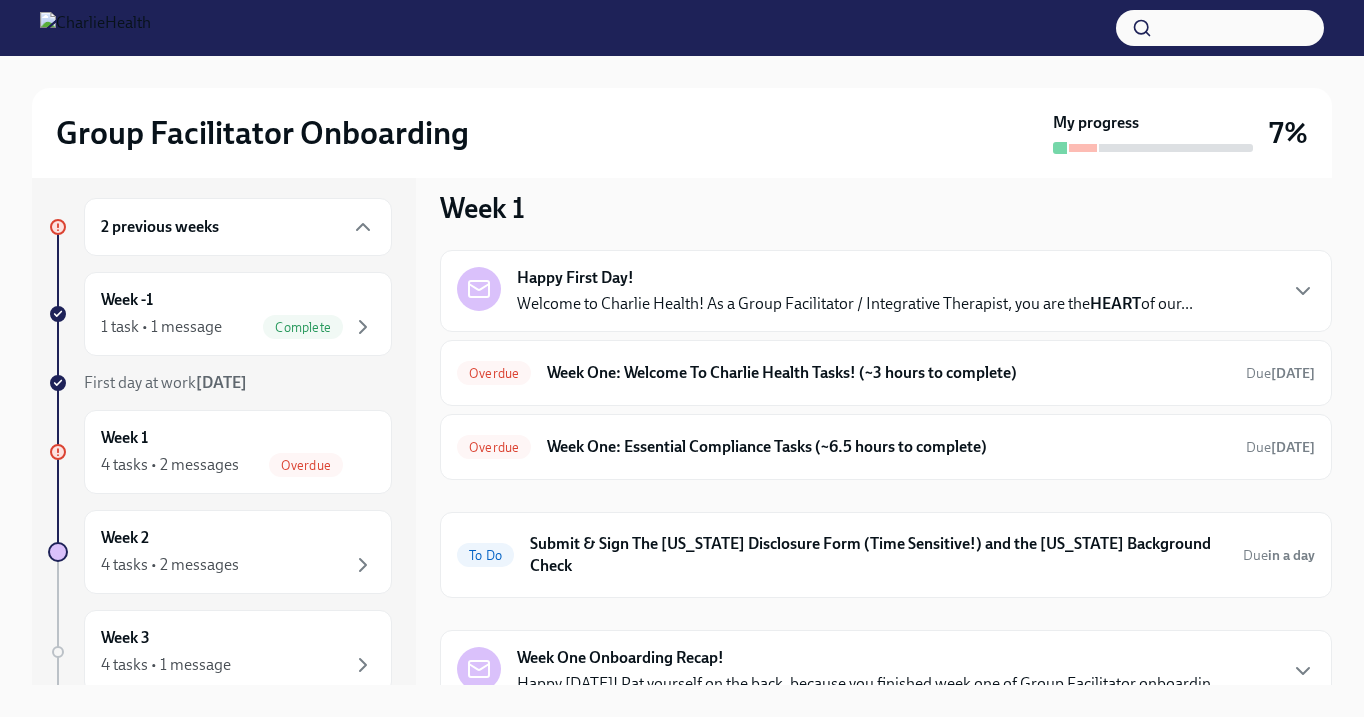 scroll, scrollTop: 8, scrollLeft: 0, axis: vertical 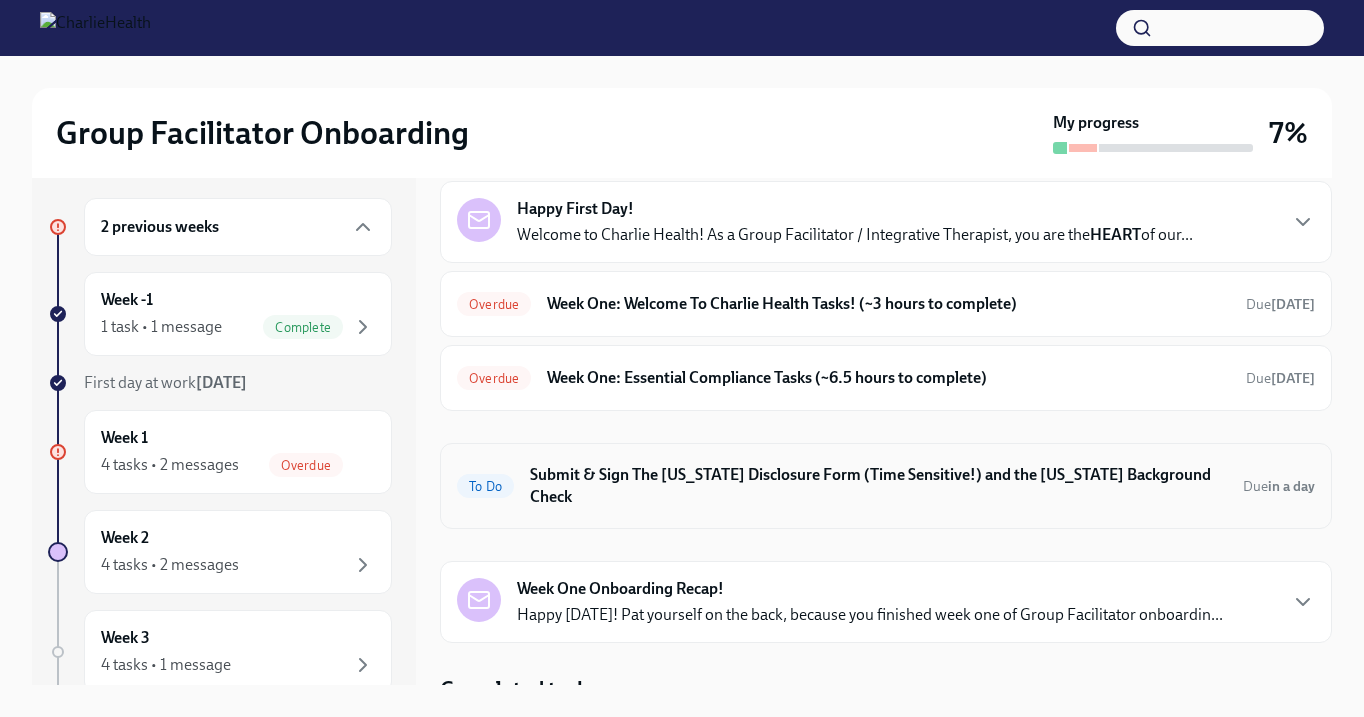 click on "To Do" at bounding box center (485, 486) 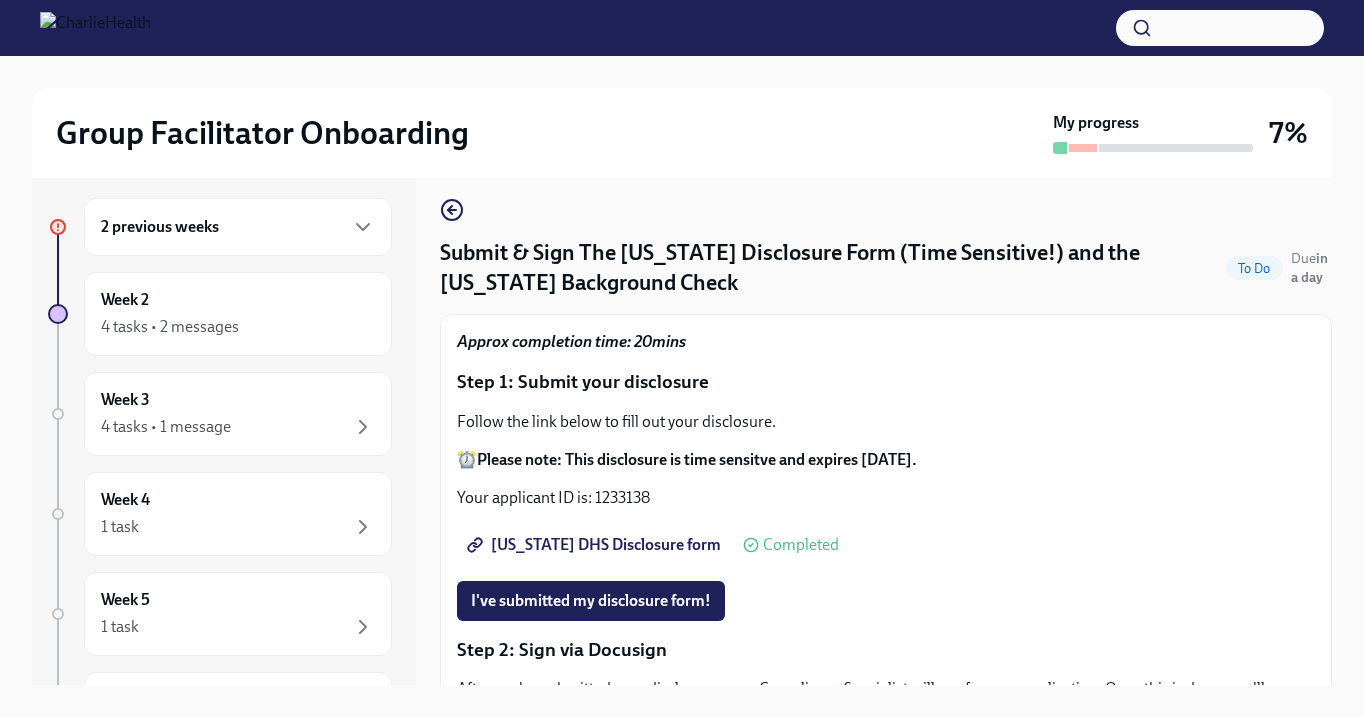 click on "I've submitted my disclosure form!" at bounding box center [591, 601] 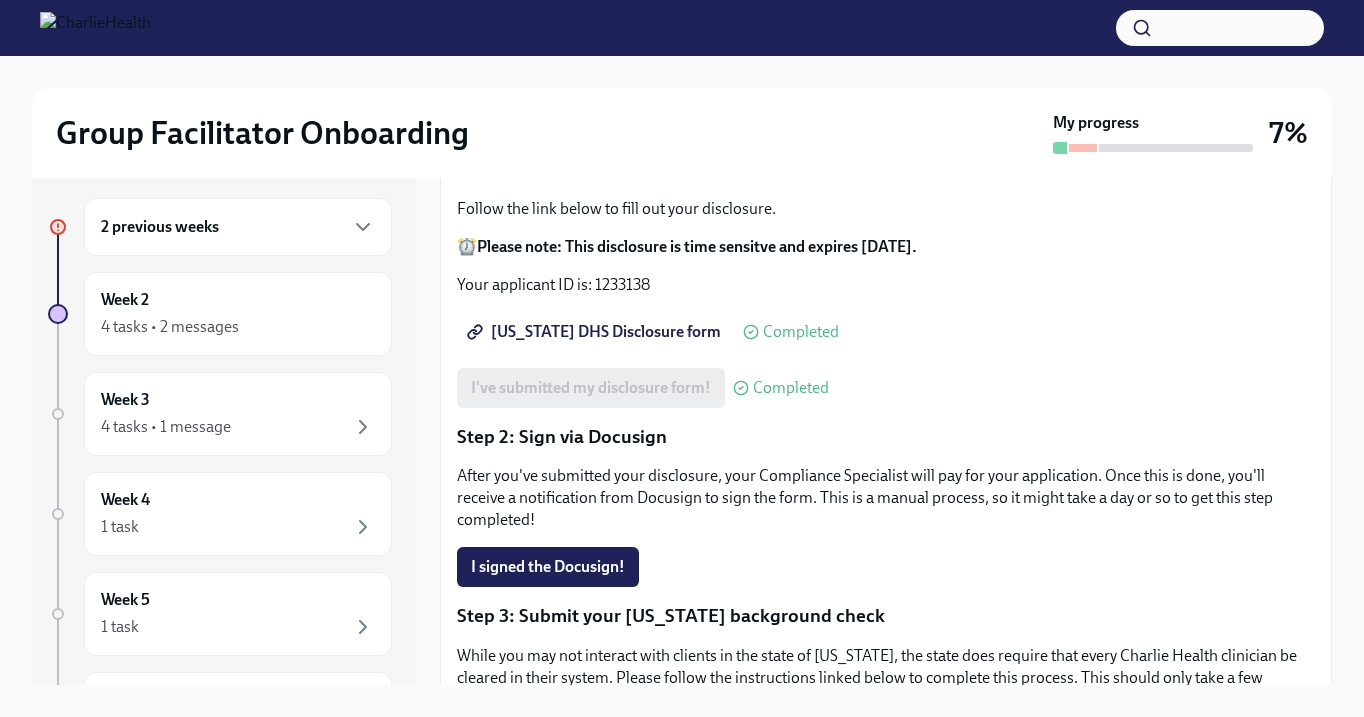 scroll, scrollTop: 214, scrollLeft: 0, axis: vertical 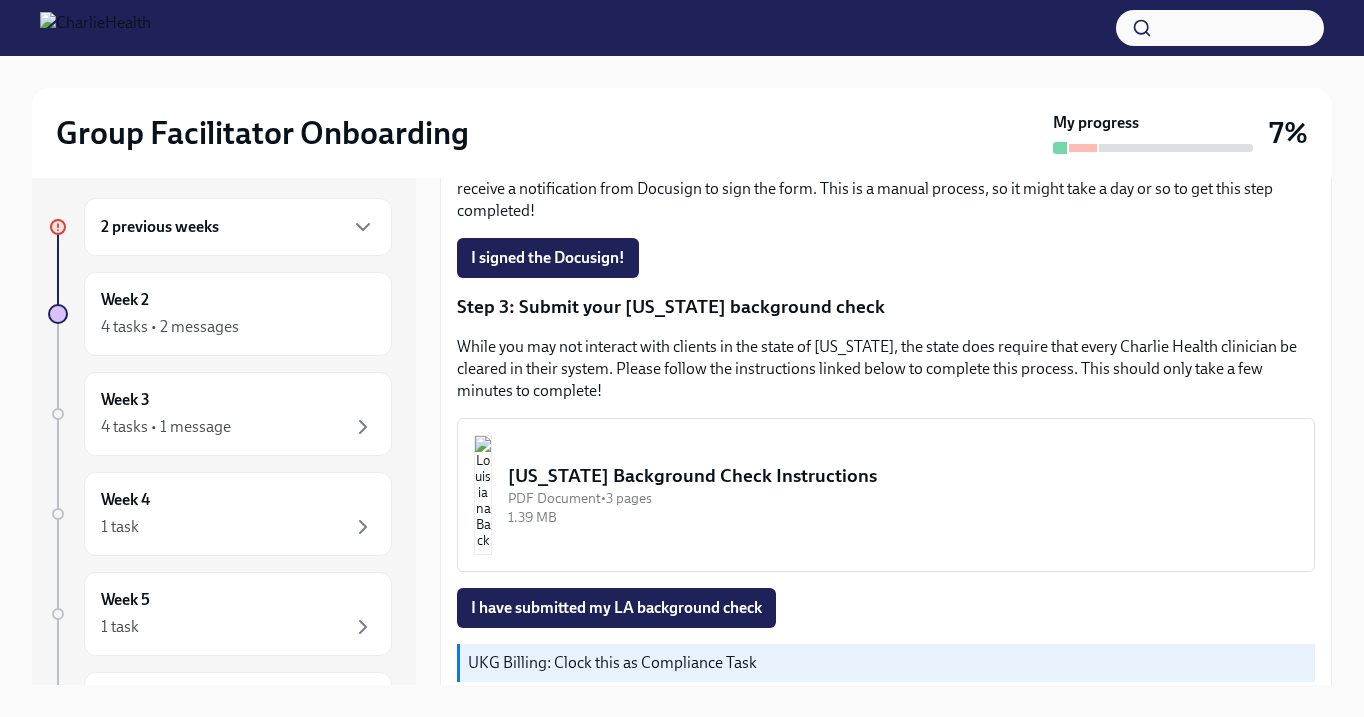 click on "Louisiana Background Check Instructions" at bounding box center (903, 476) 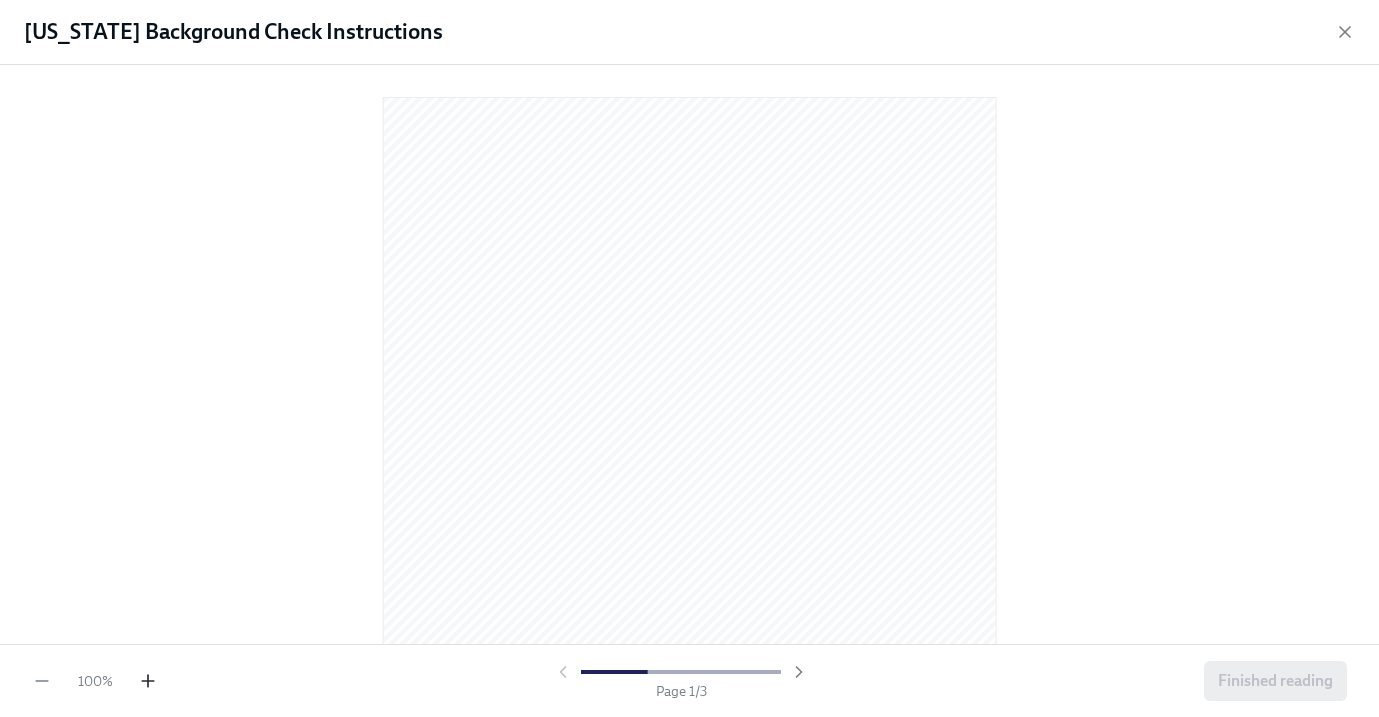 click 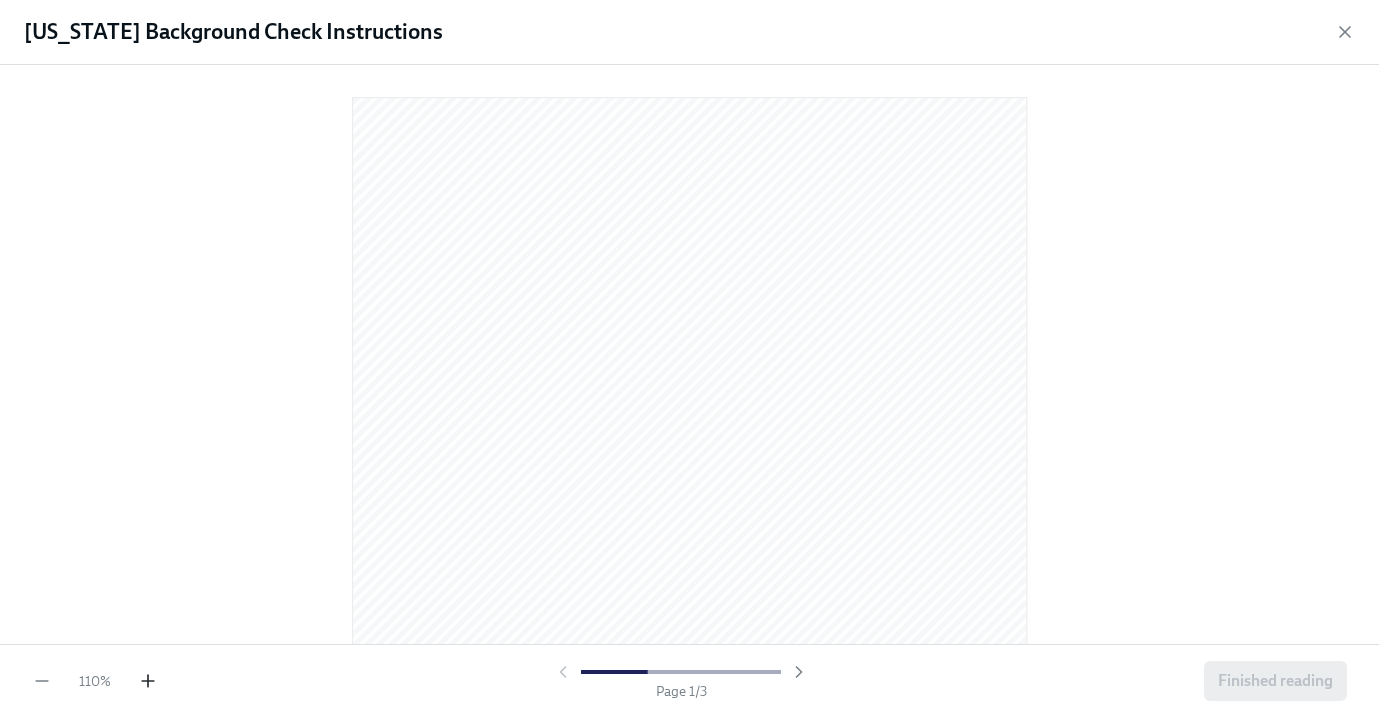 click 